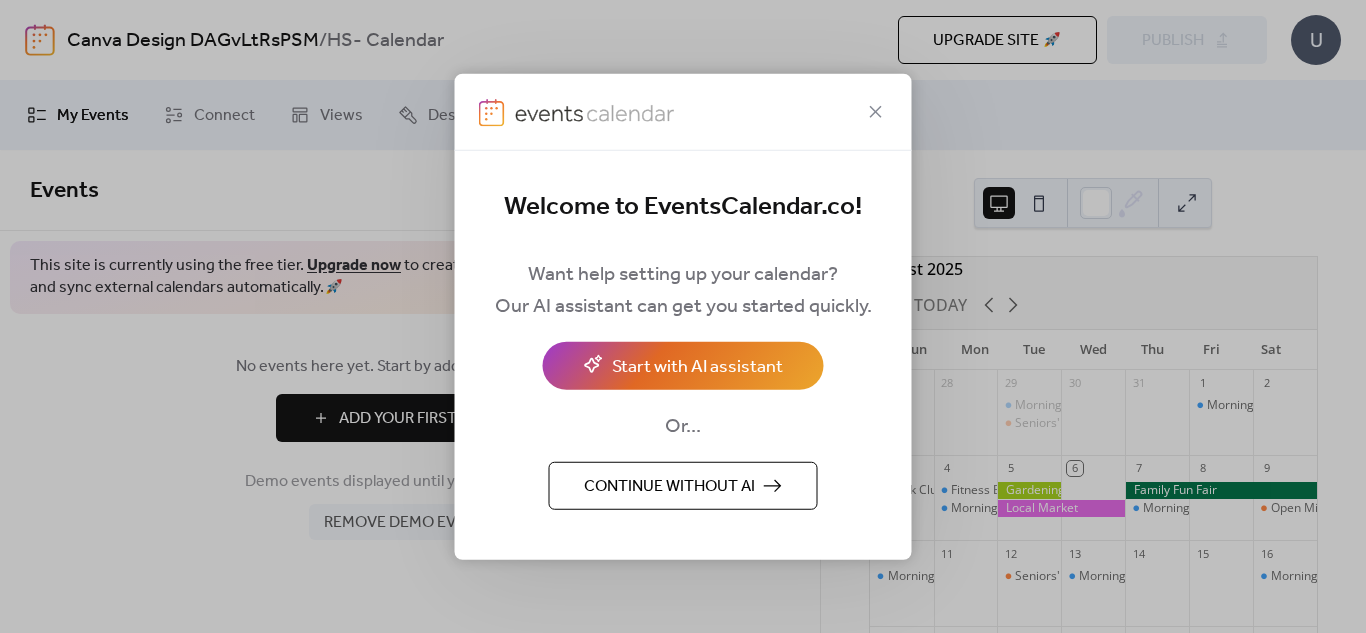 scroll, scrollTop: 0, scrollLeft: 0, axis: both 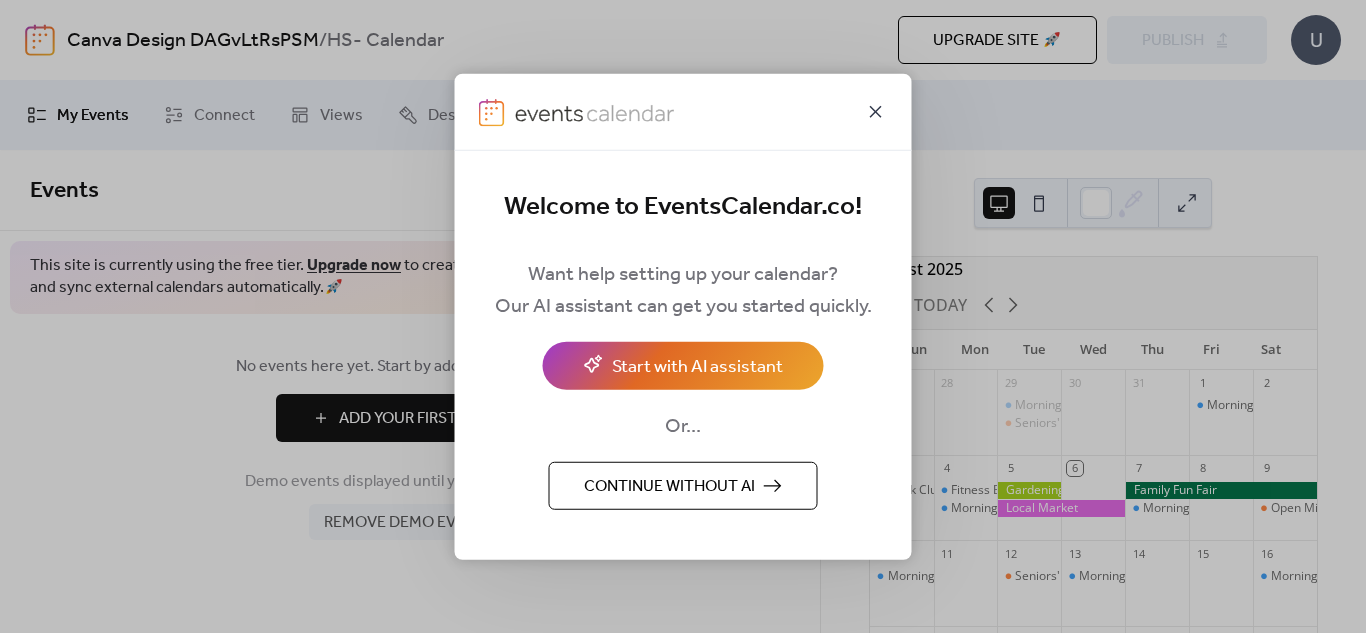 click 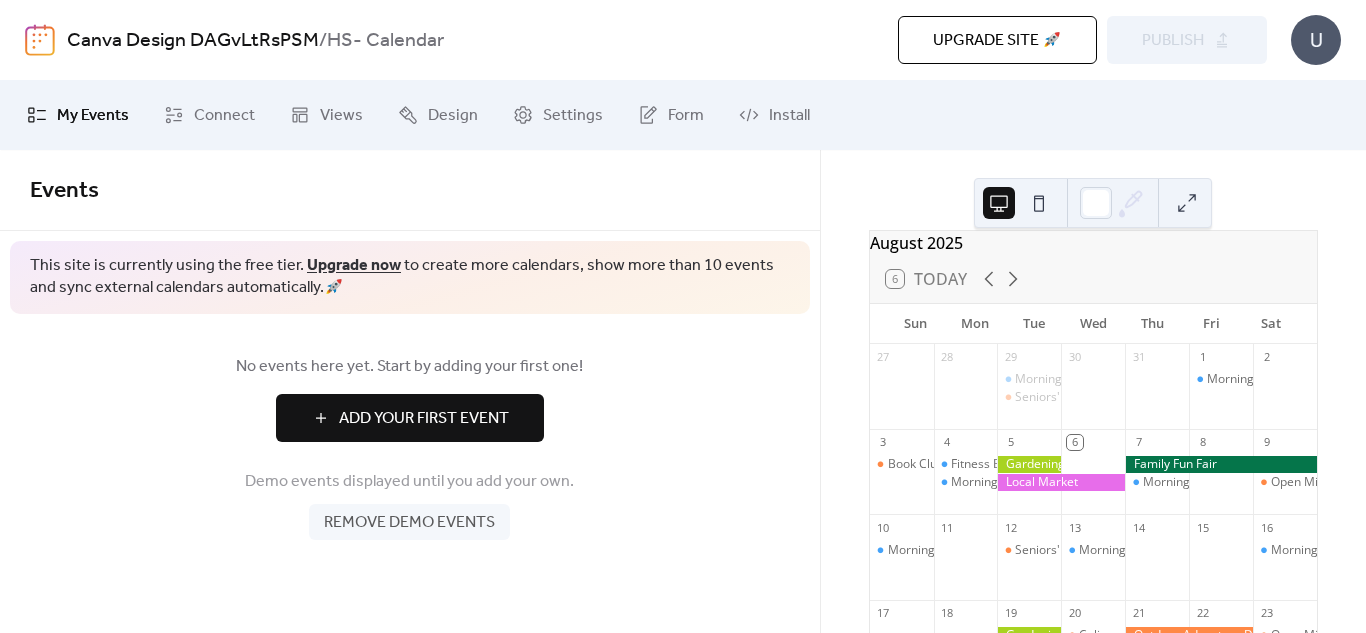 scroll, scrollTop: 0, scrollLeft: 0, axis: both 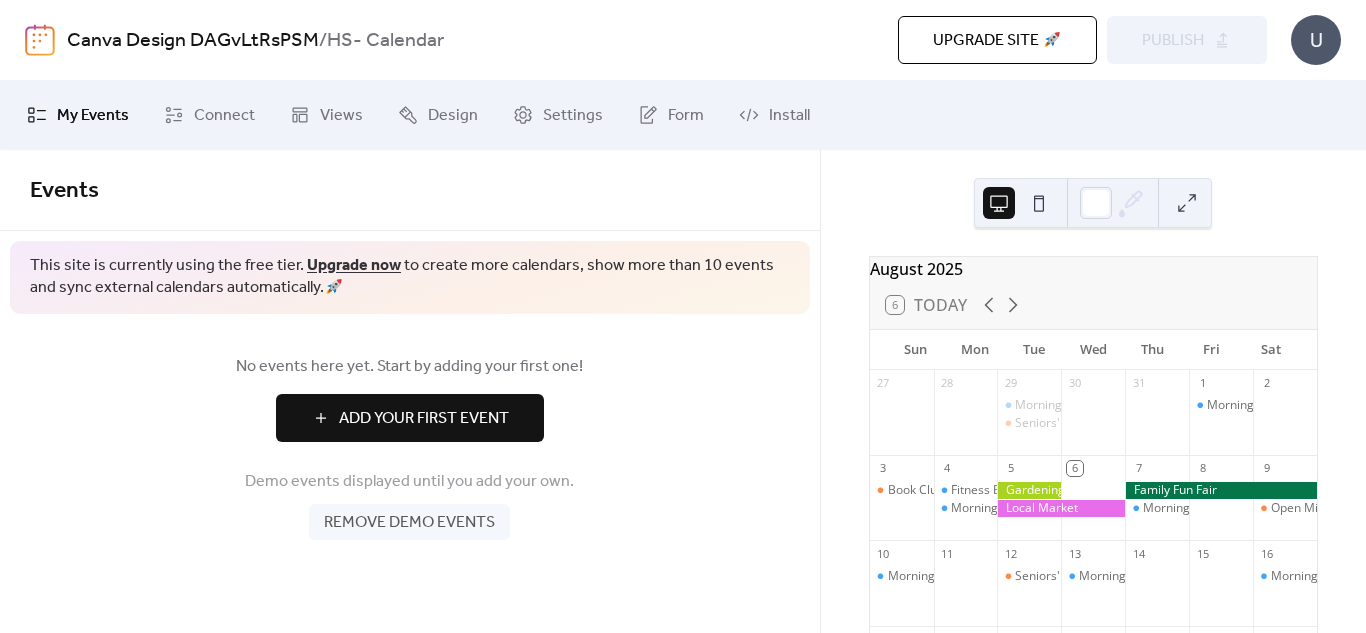 click at bounding box center (1187, 203) 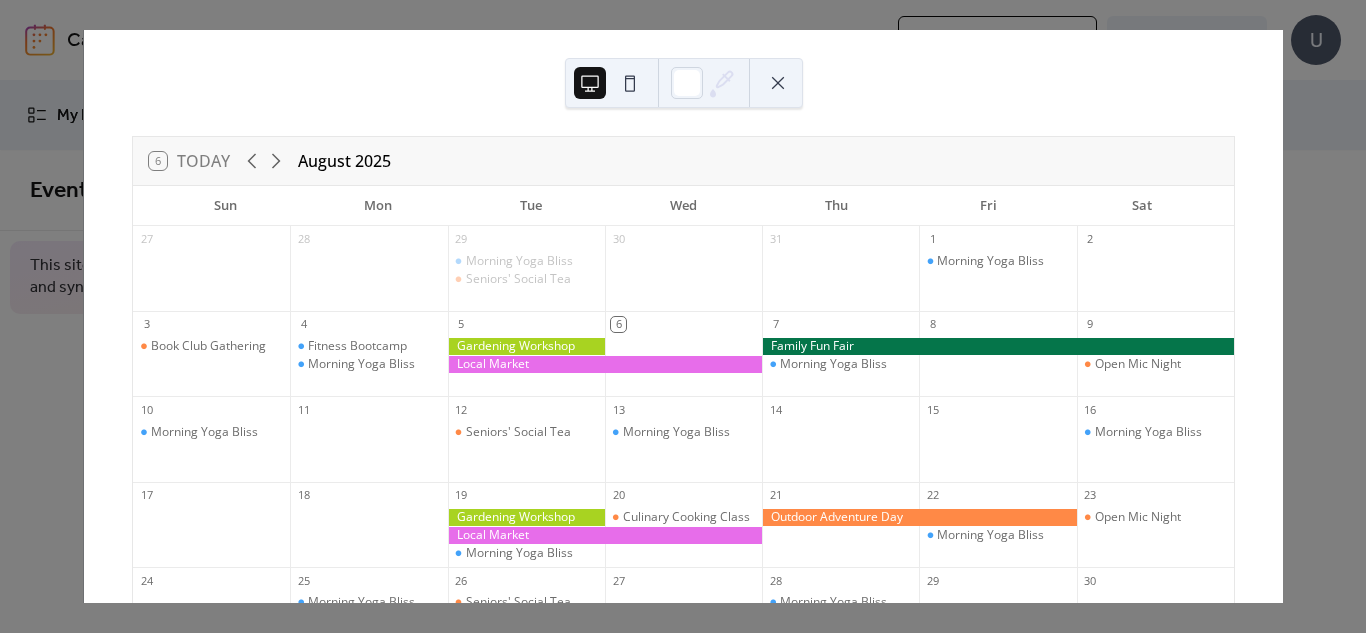 click at bounding box center [526, 346] 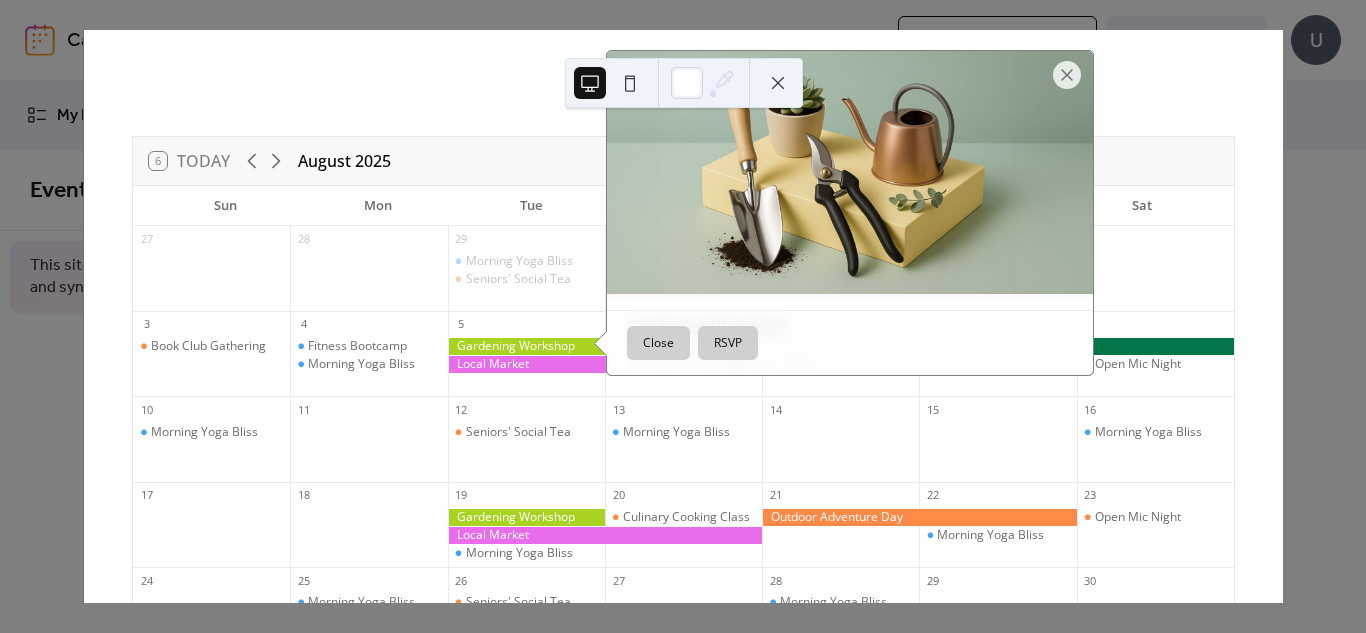 drag, startPoint x: 776, startPoint y: 66, endPoint x: 777, endPoint y: 81, distance: 15.033297 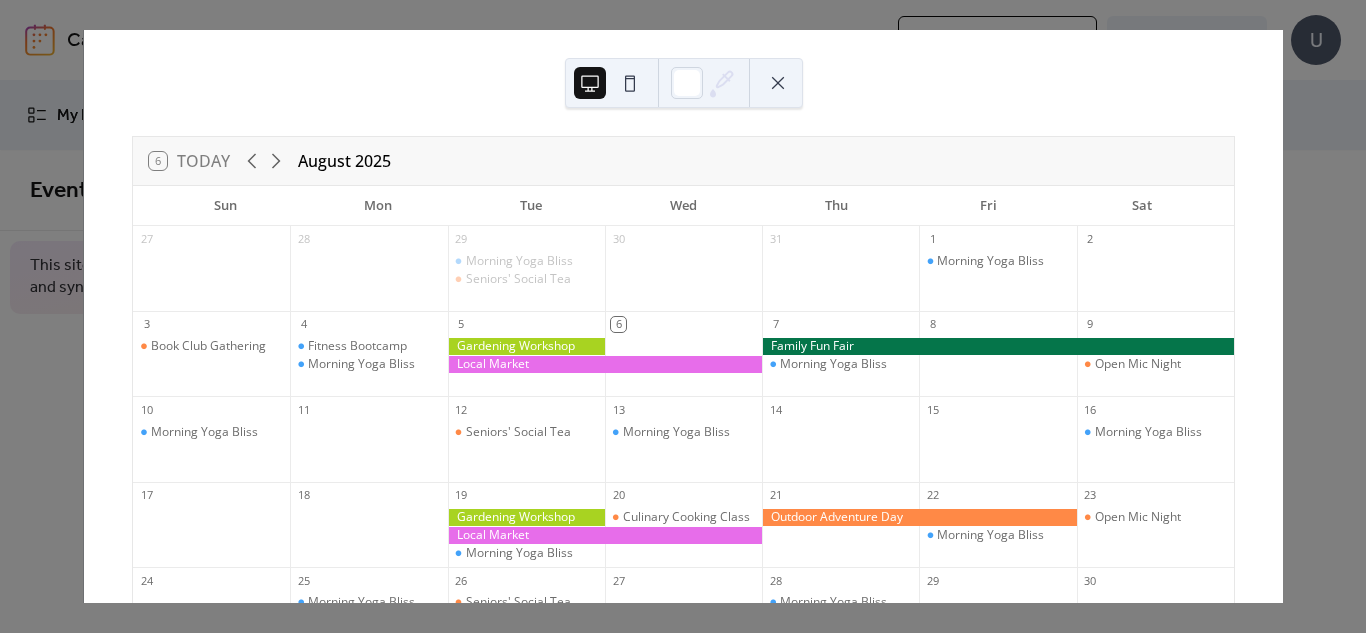 click at bounding box center [778, 83] 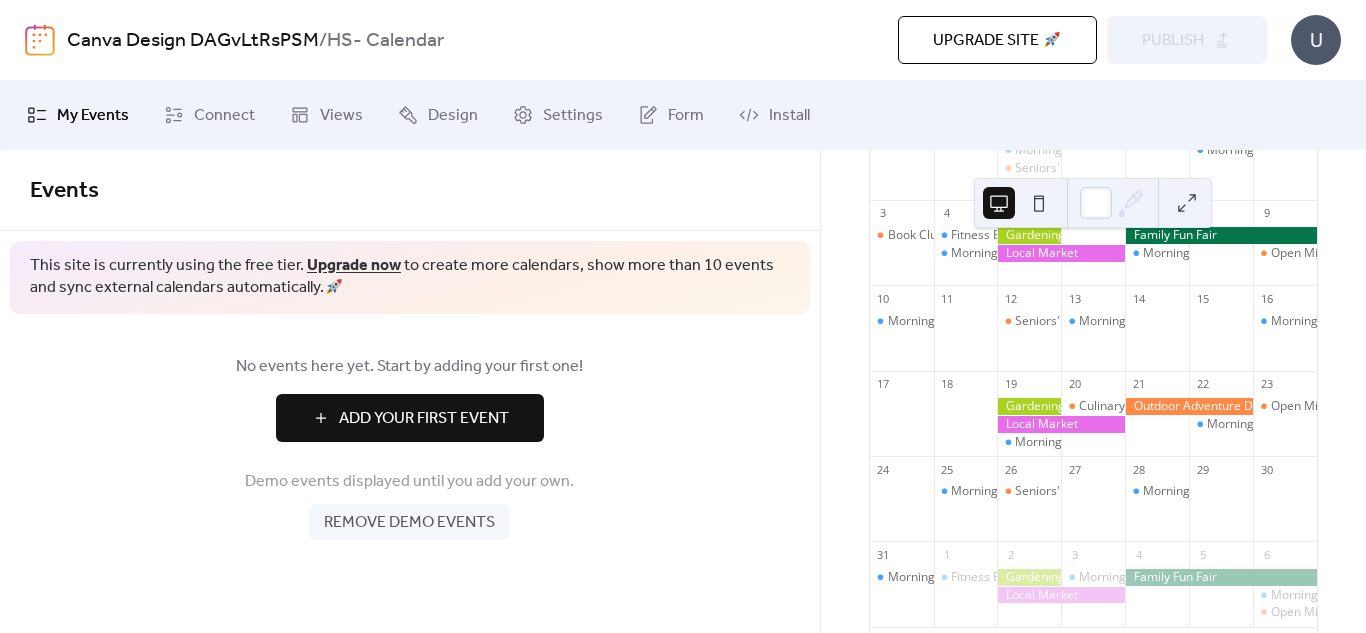 scroll, scrollTop: 251, scrollLeft: 0, axis: vertical 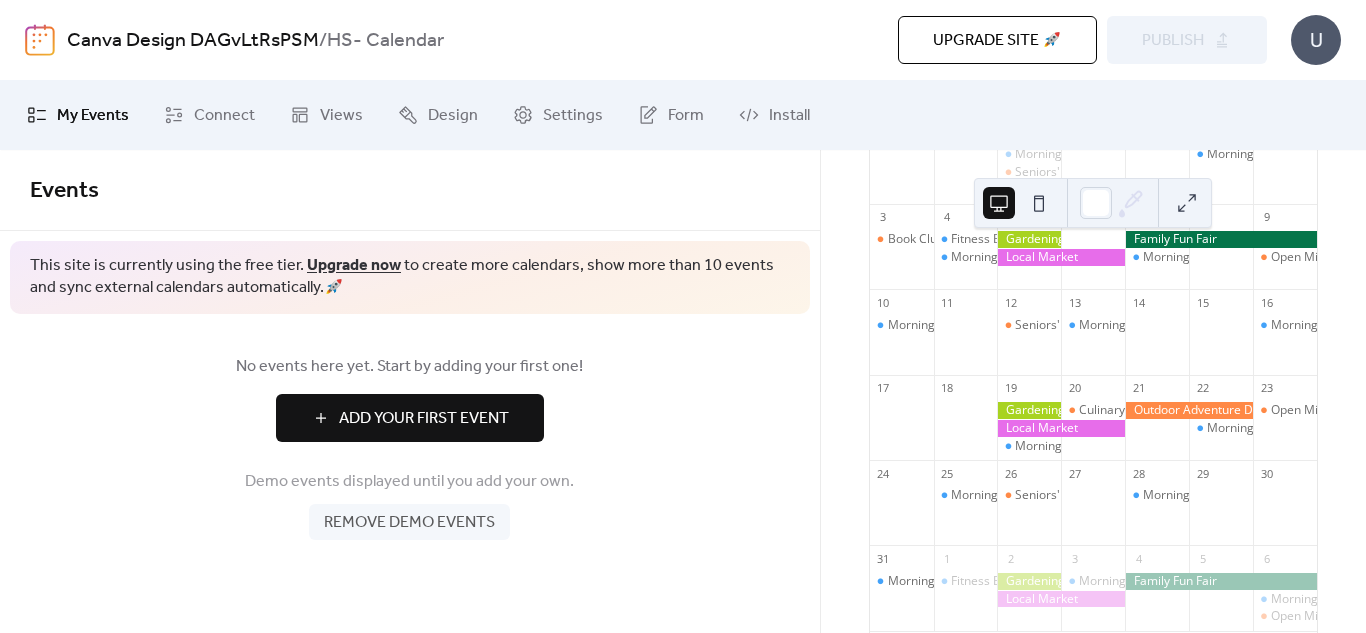 click on "Remove demo events" at bounding box center [409, 523] 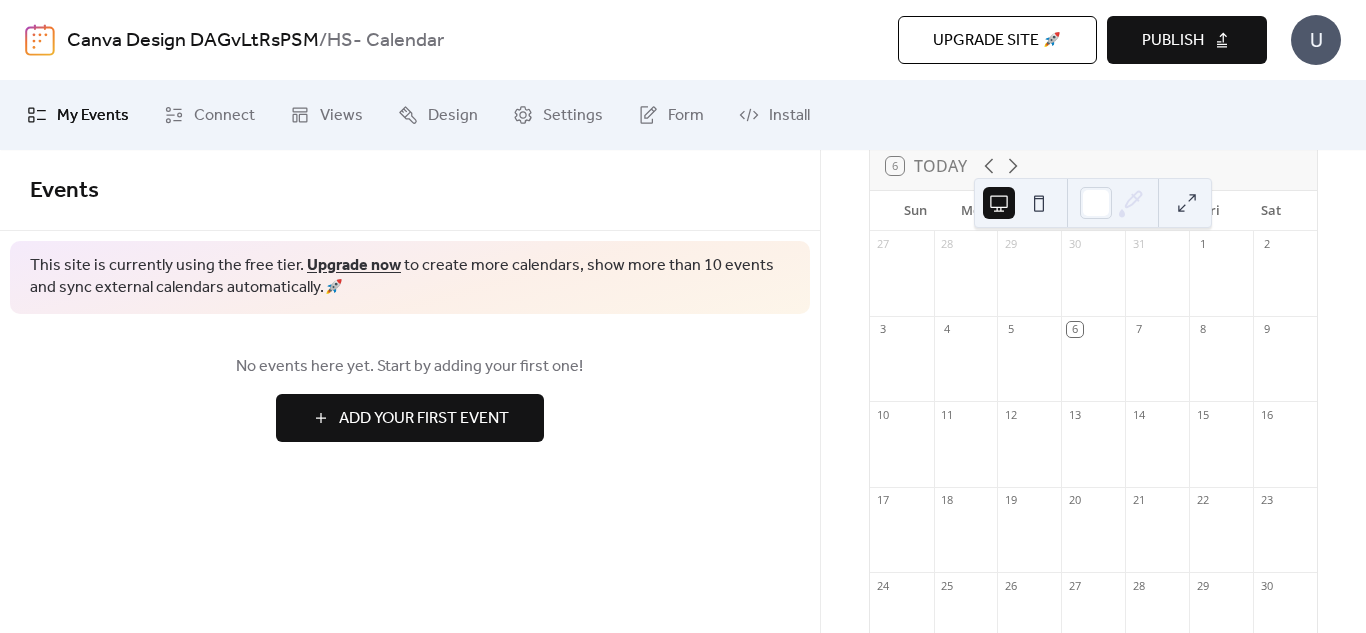 scroll, scrollTop: 145, scrollLeft: 0, axis: vertical 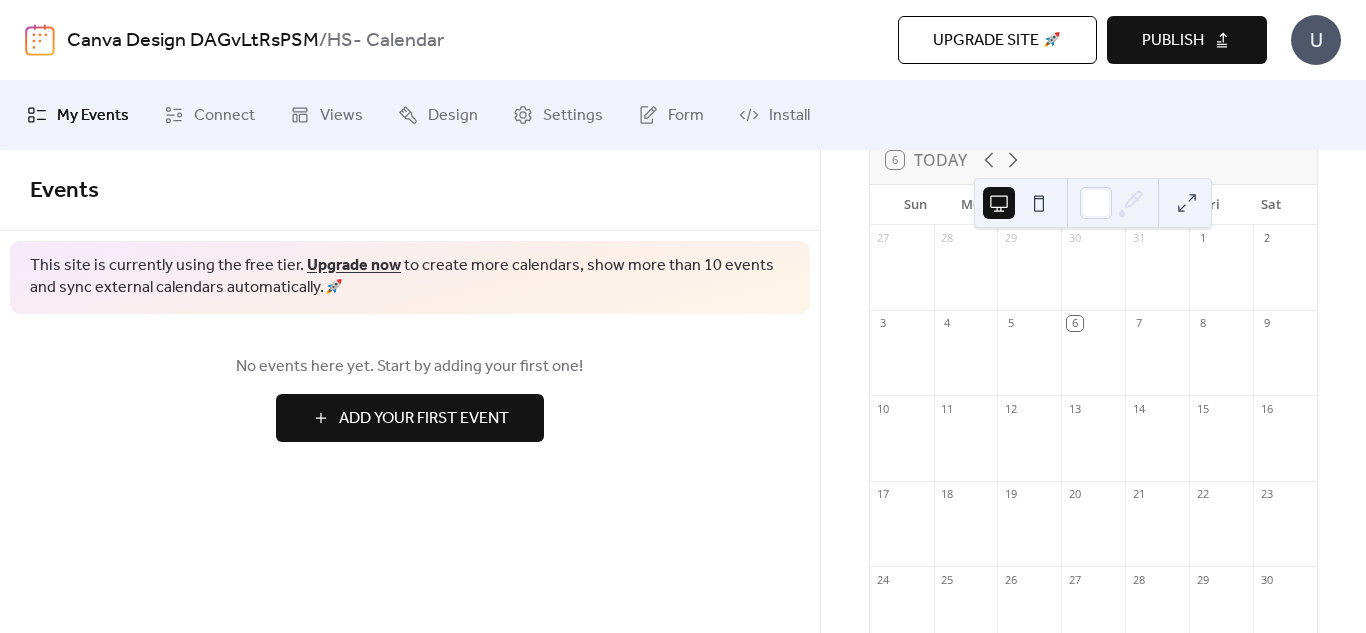 click at bounding box center (1221, 448) 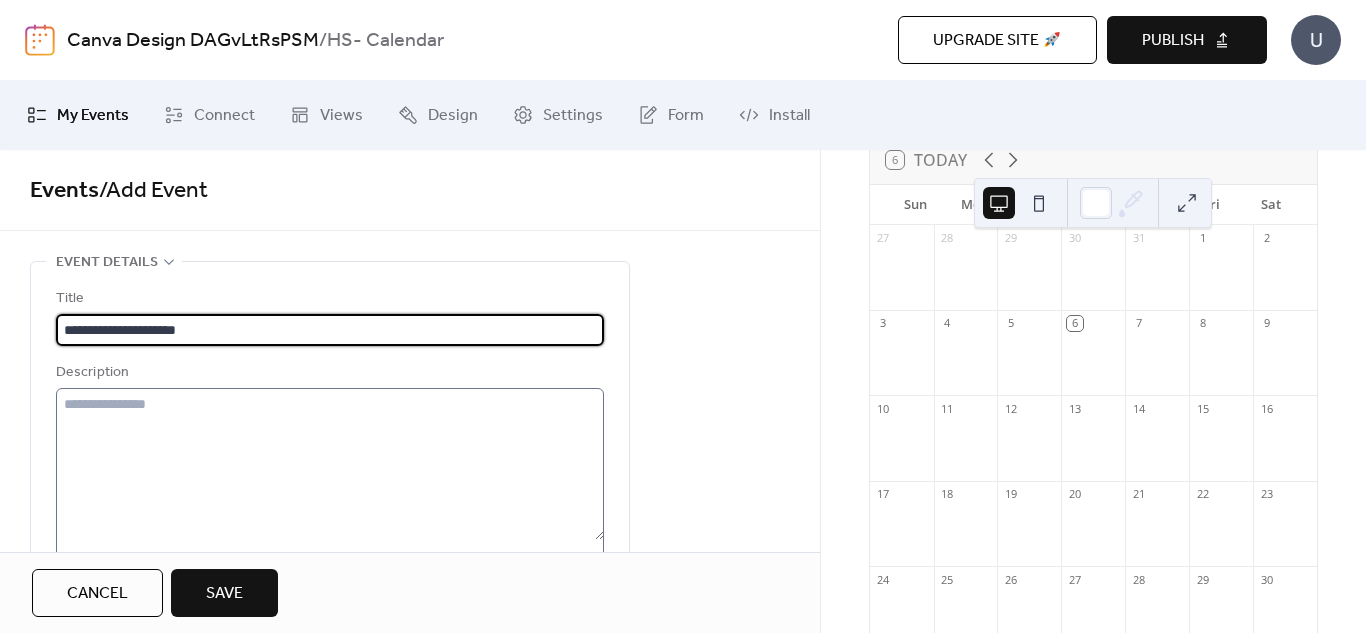 type on "**********" 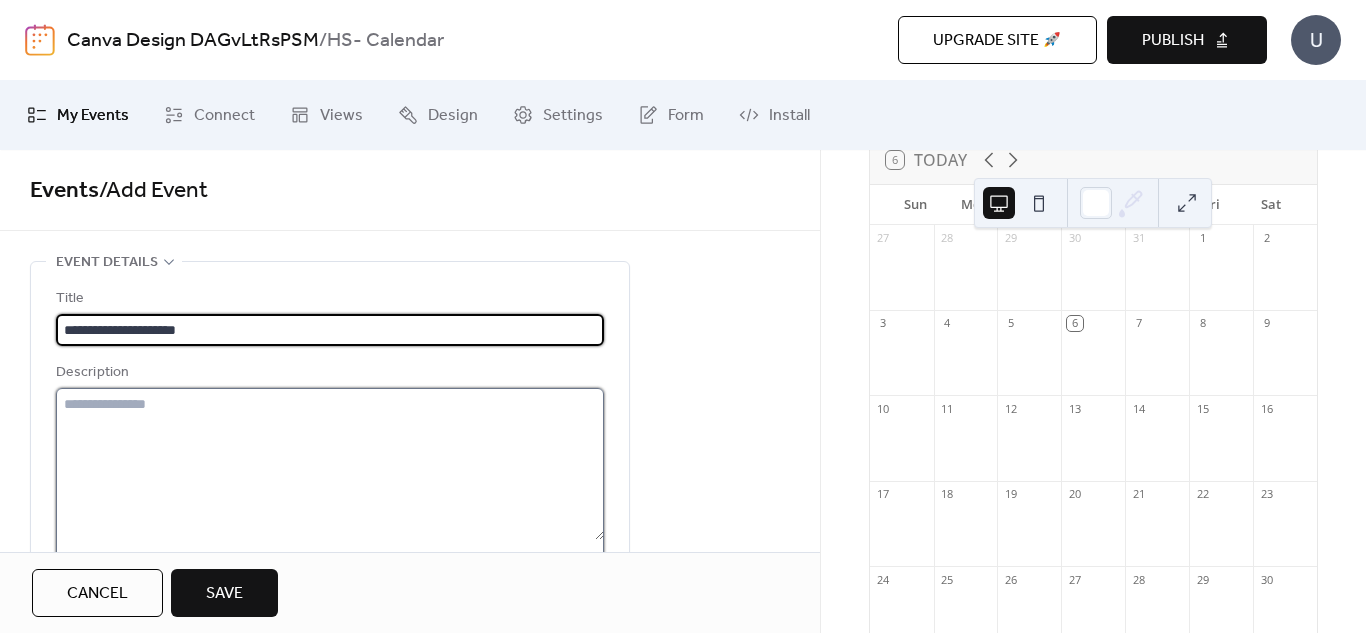click at bounding box center [330, 464] 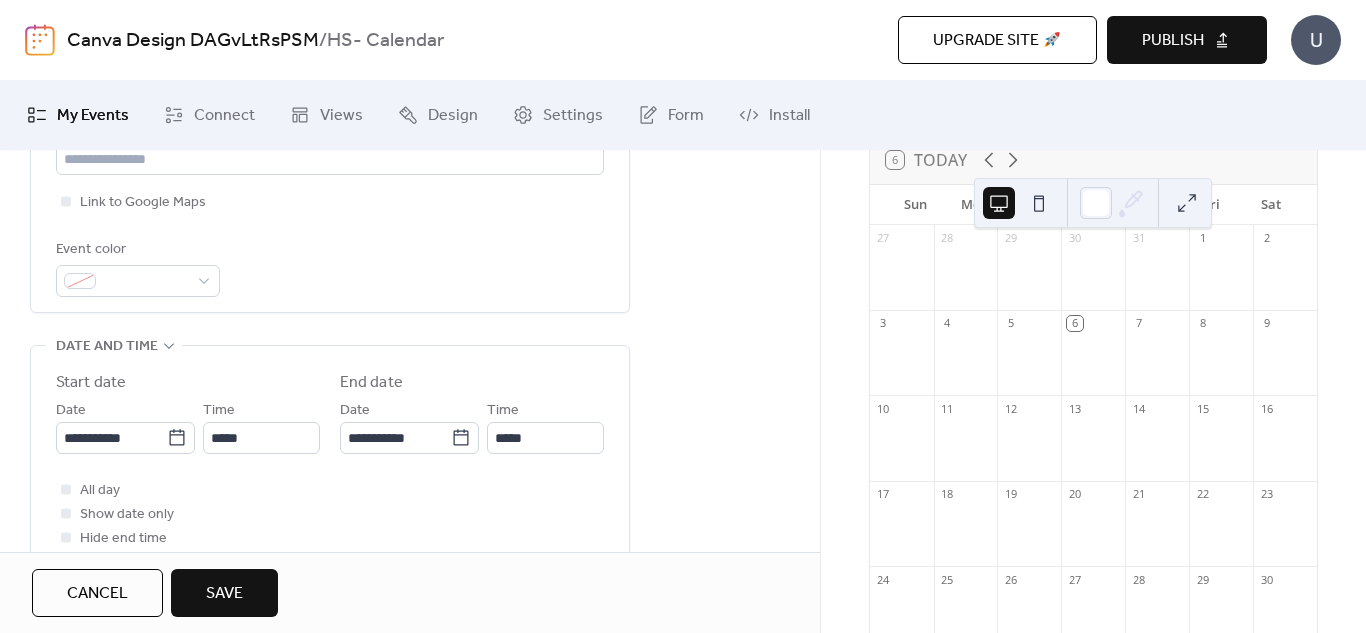 scroll, scrollTop: 505, scrollLeft: 0, axis: vertical 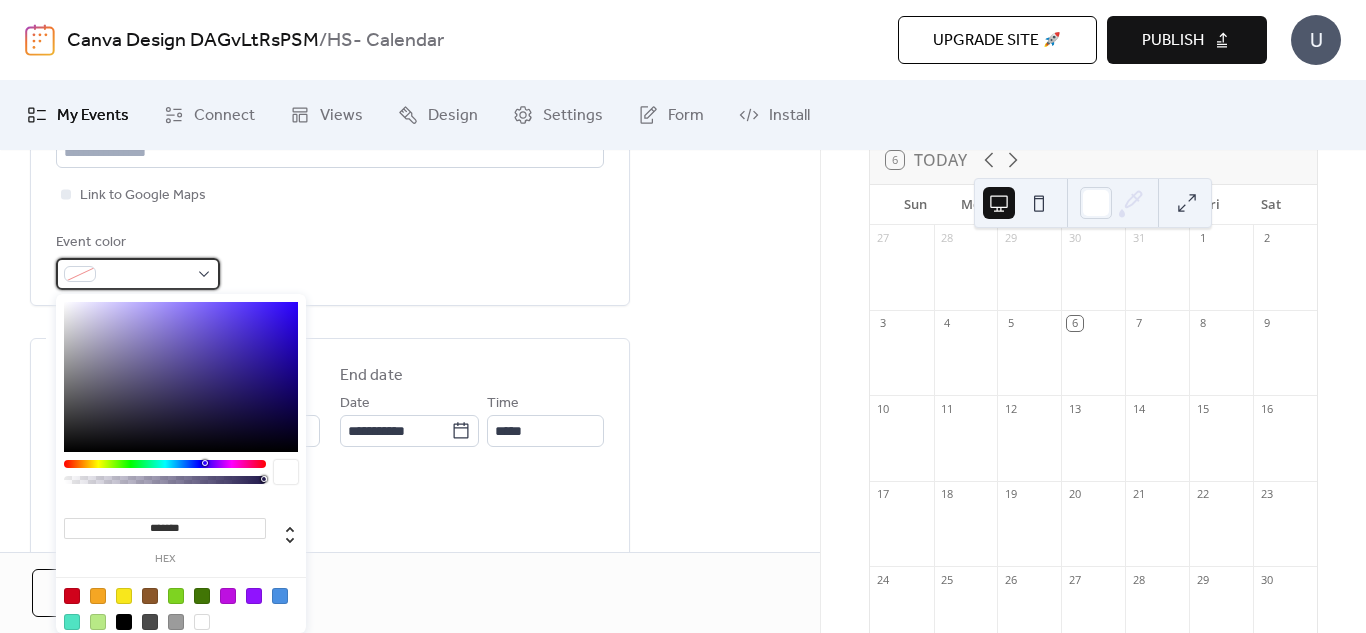 click at bounding box center (138, 274) 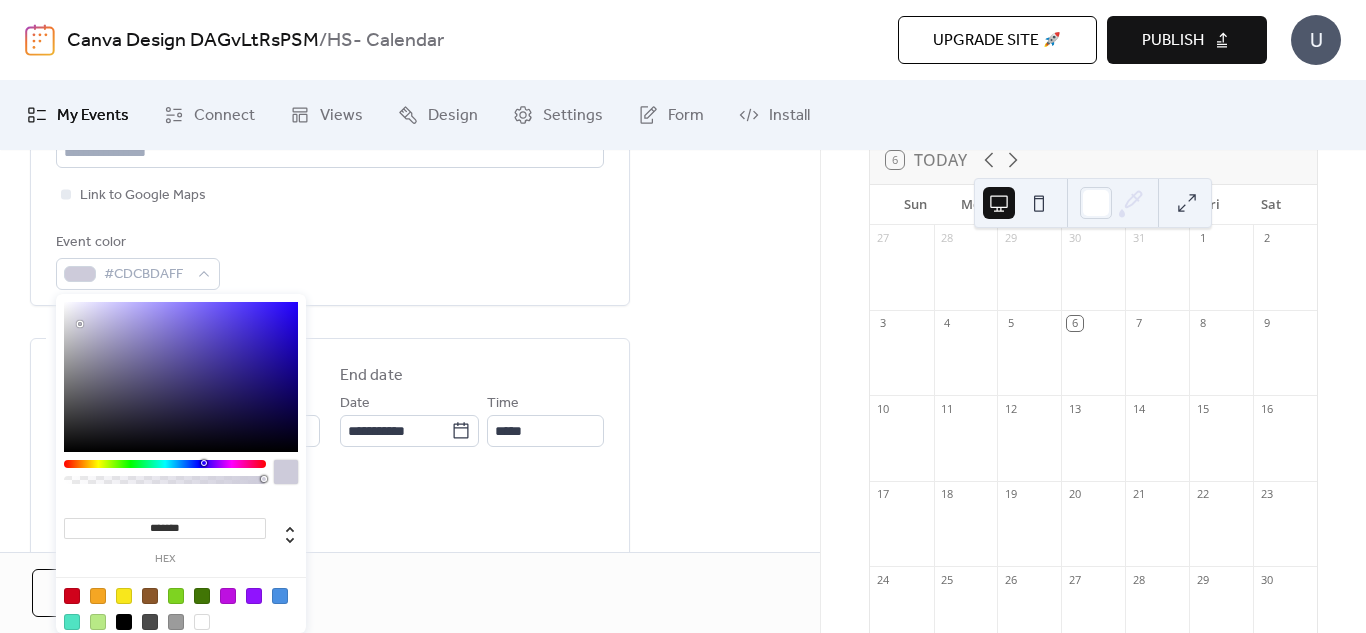 click at bounding box center (181, 377) 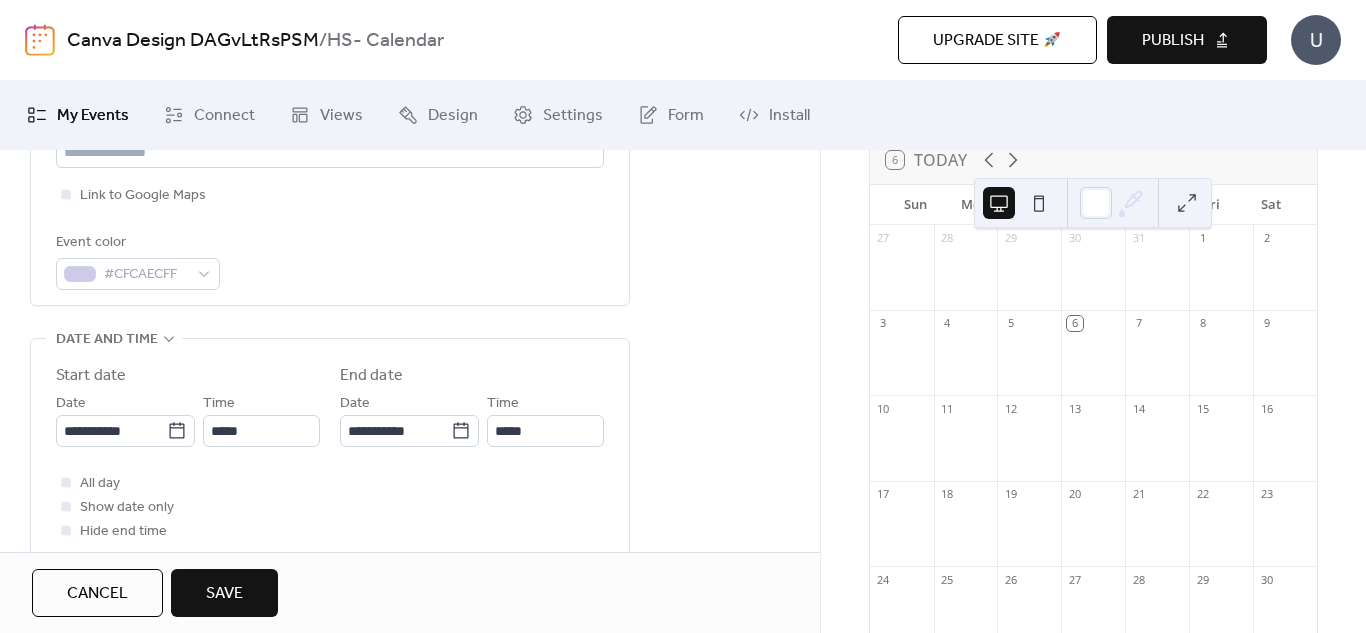 click on "**********" at bounding box center [410, 397] 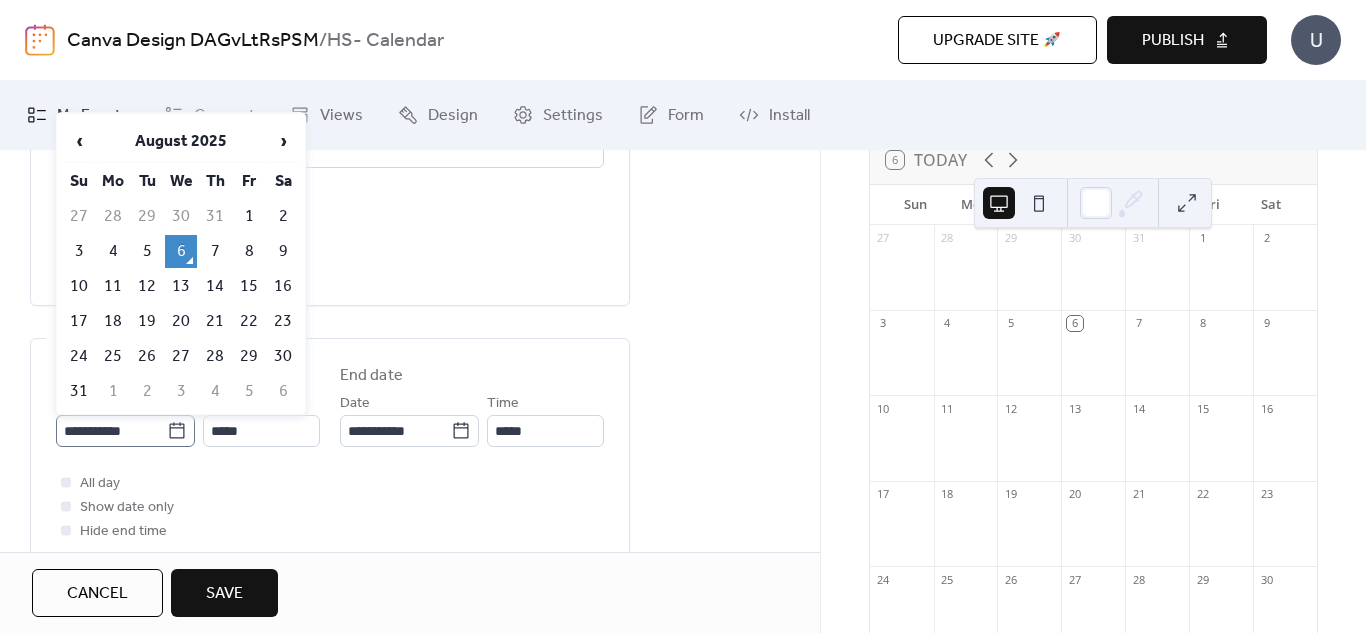 click 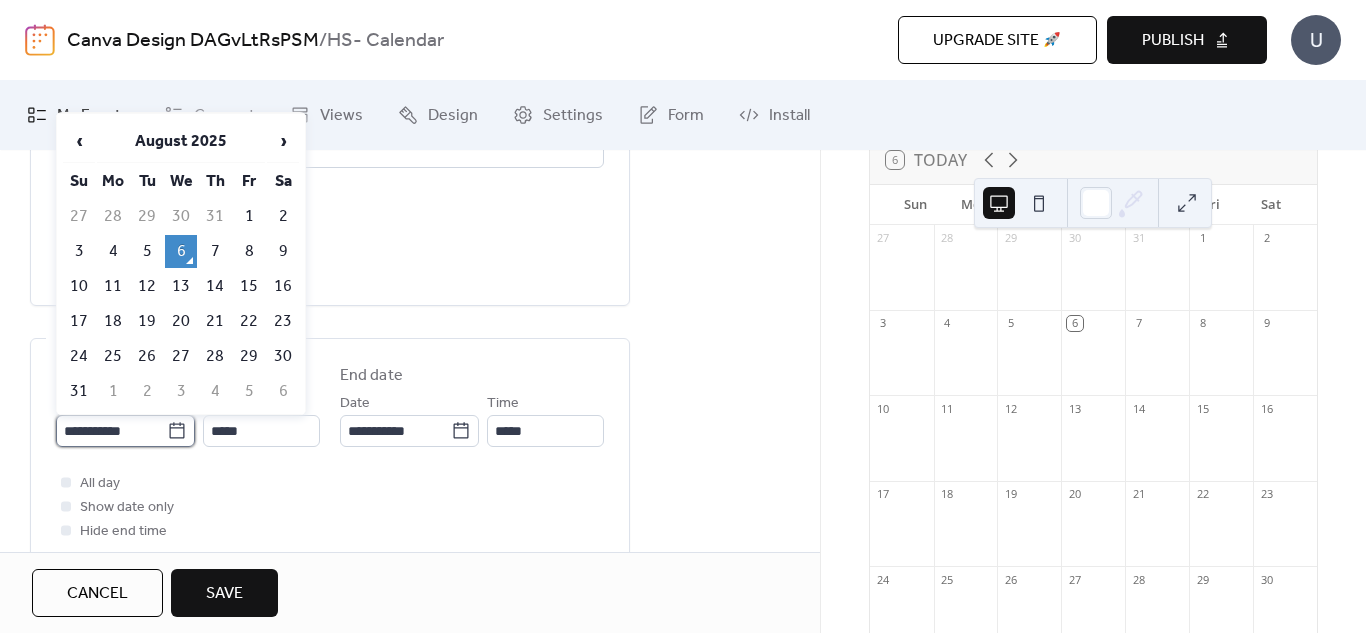click on "**********" at bounding box center (111, 431) 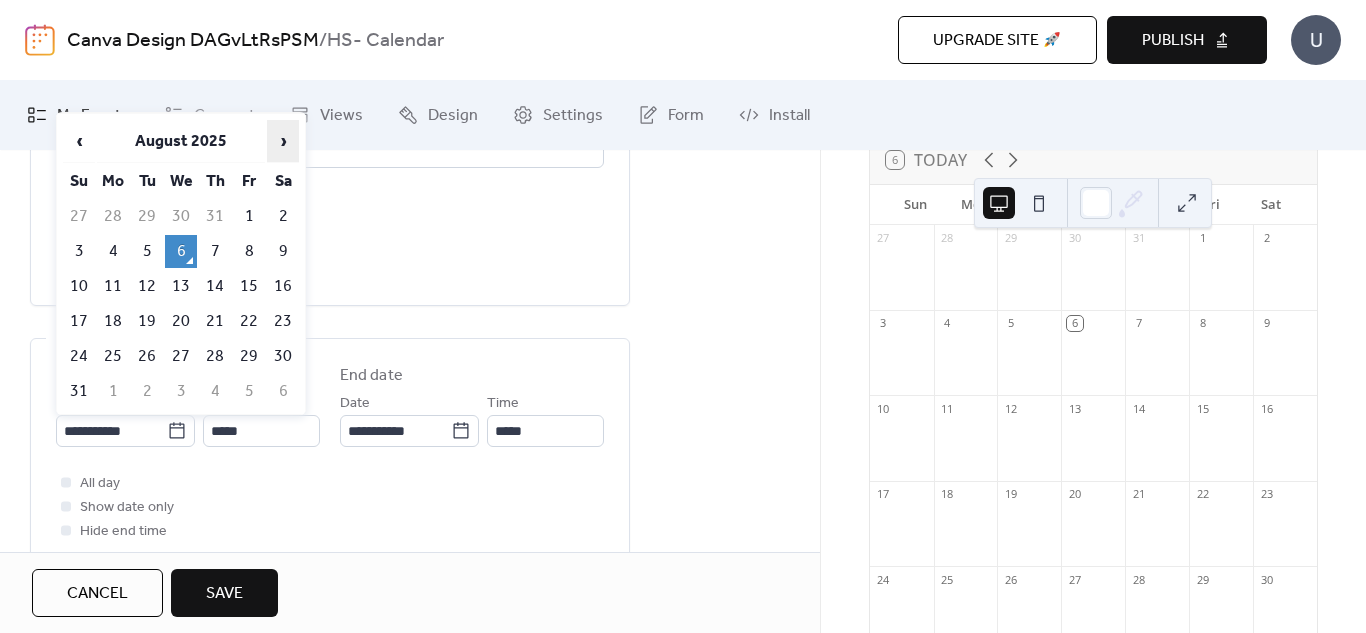 click on "›" at bounding box center [283, 141] 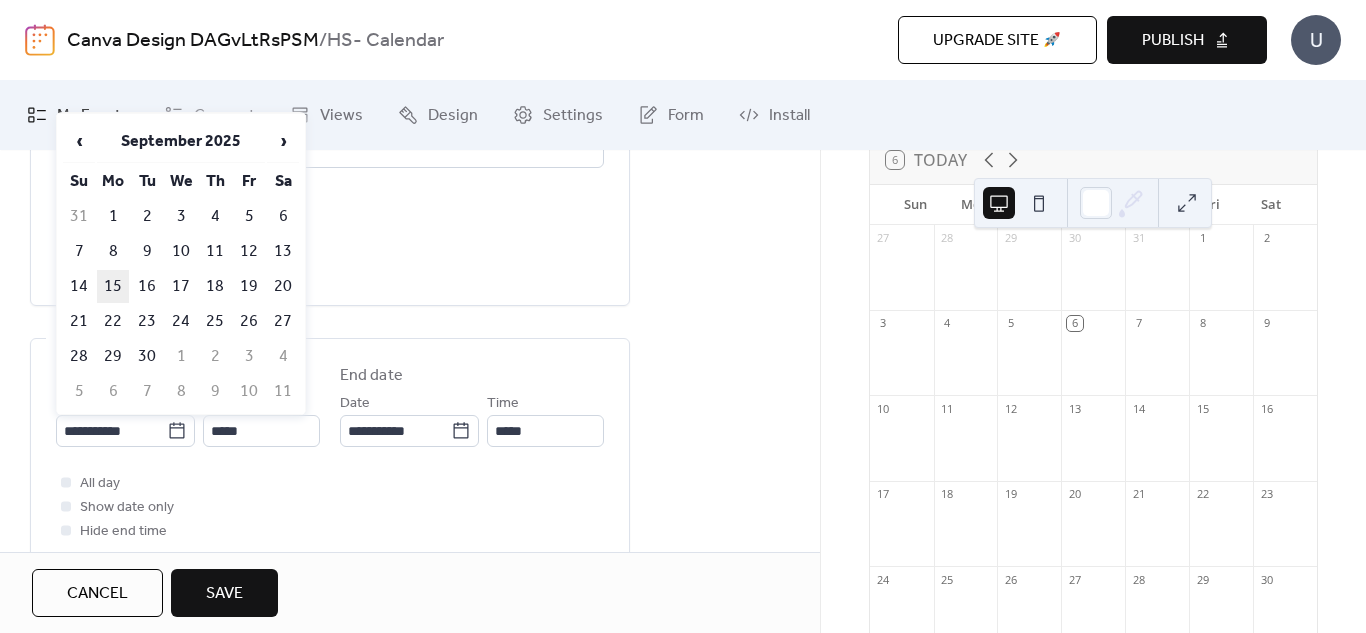 click on "15" at bounding box center (113, 286) 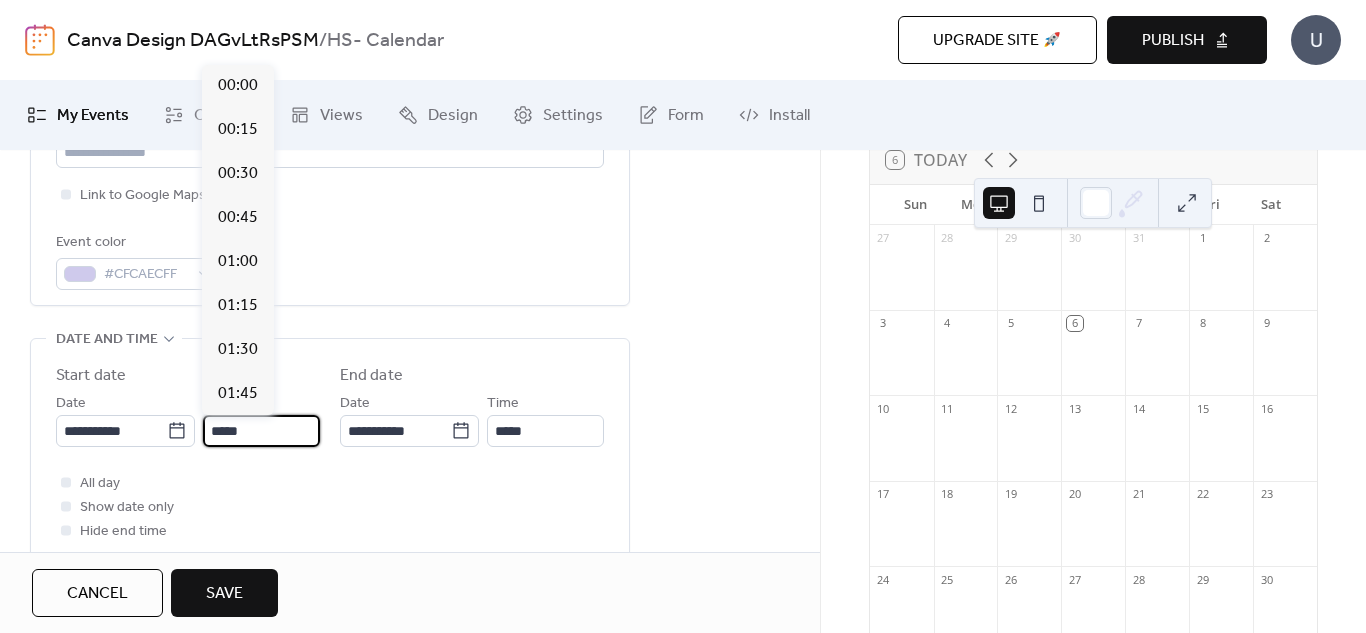 click on "*****" at bounding box center [261, 431] 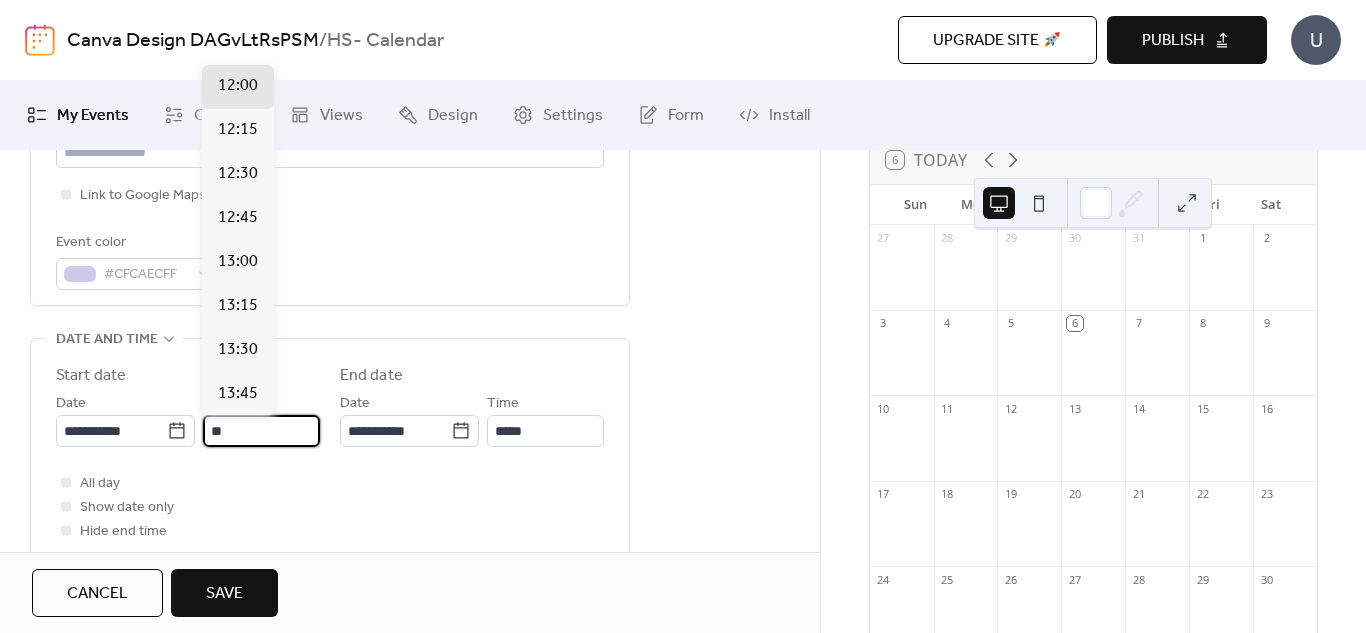 type on "*" 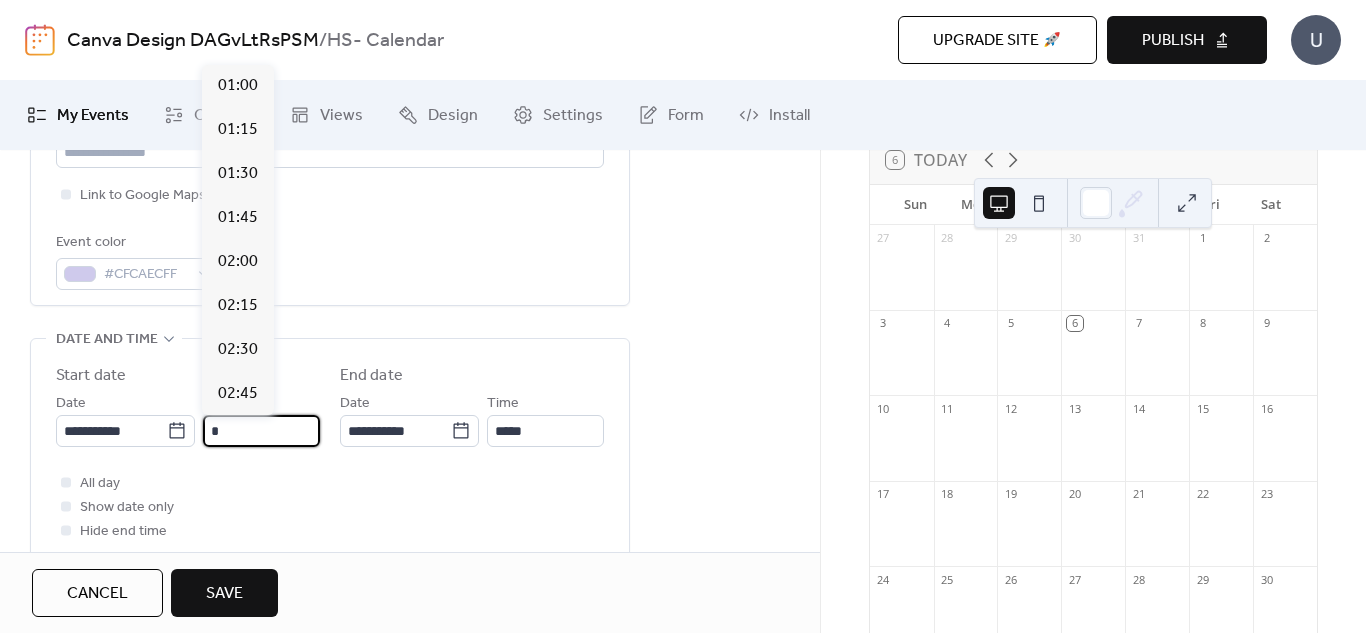 scroll, scrollTop: 1232, scrollLeft: 0, axis: vertical 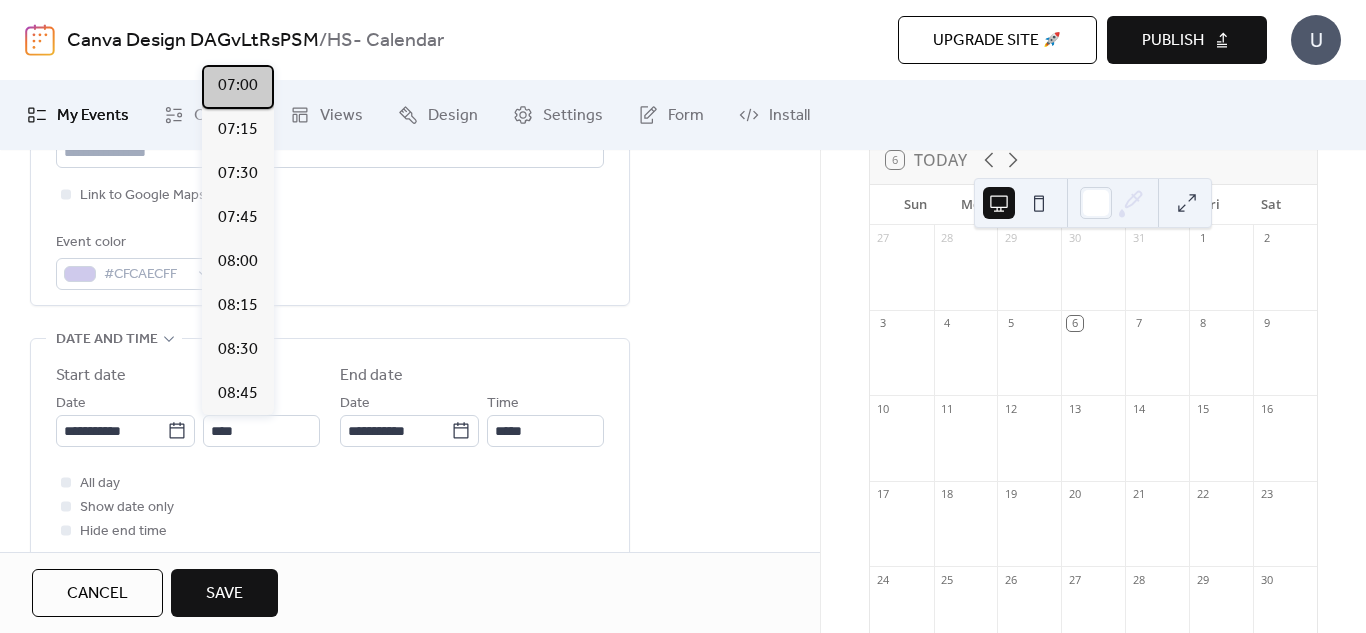 click on "07:00" at bounding box center [238, 86] 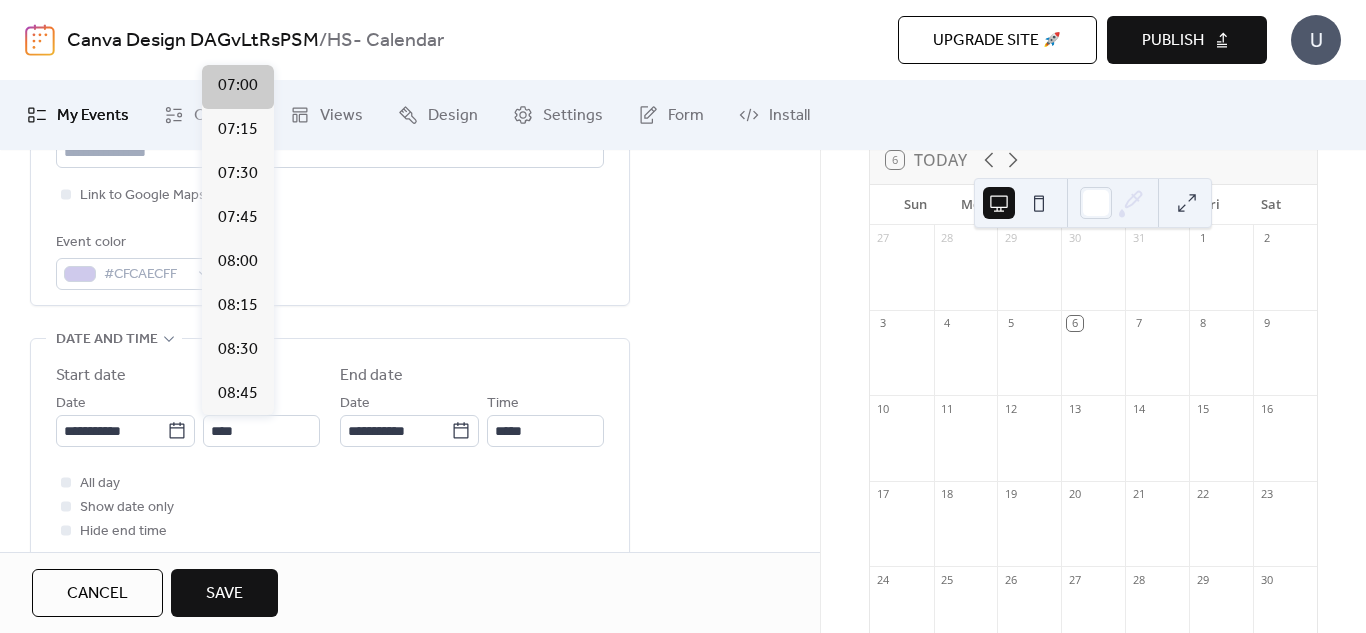 type on "*****" 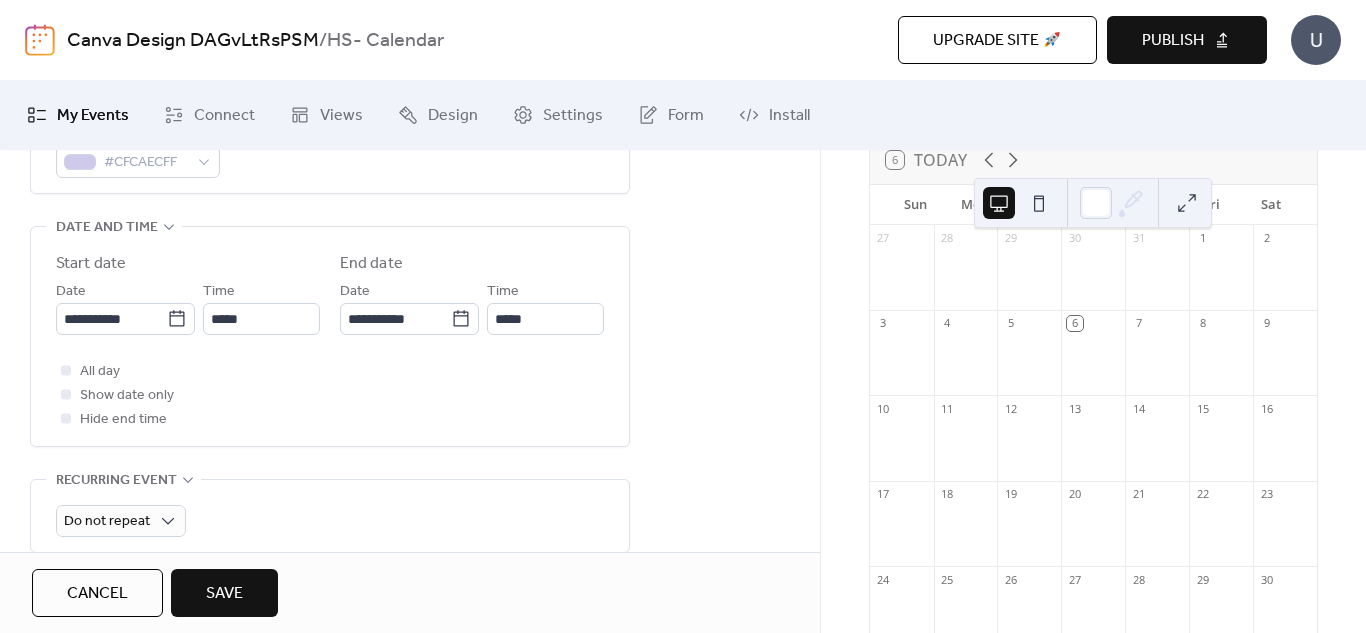 scroll, scrollTop: 634, scrollLeft: 0, axis: vertical 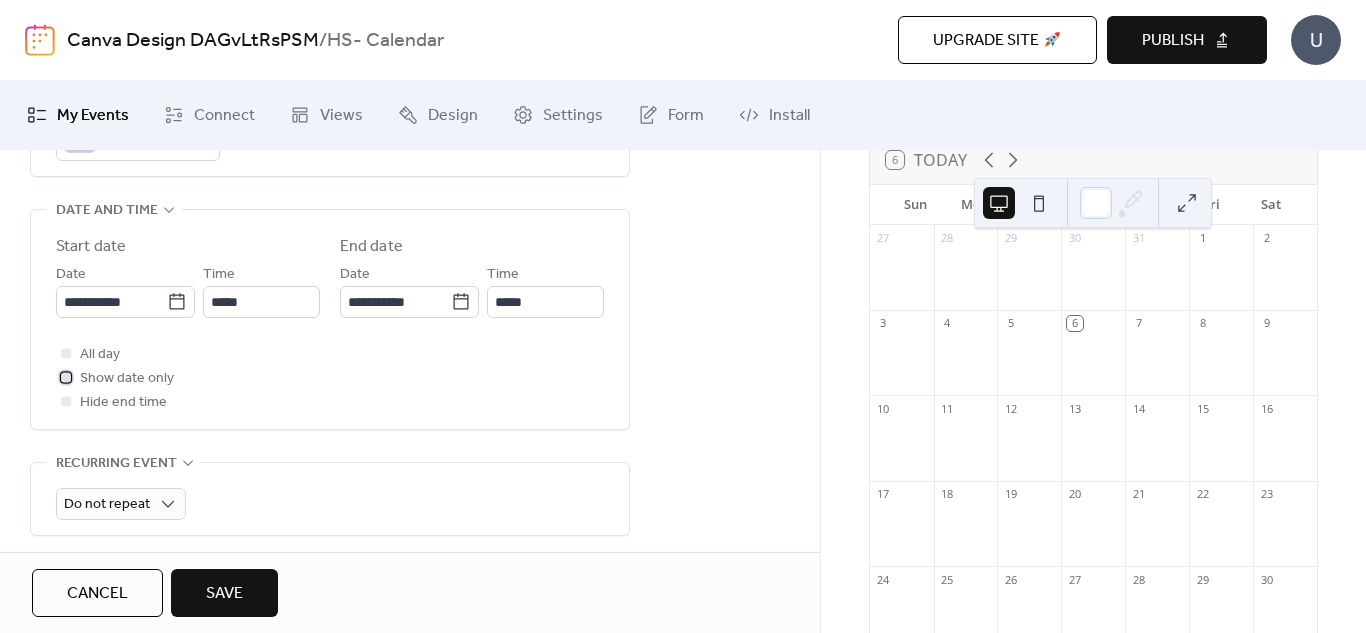 click at bounding box center [66, 377] 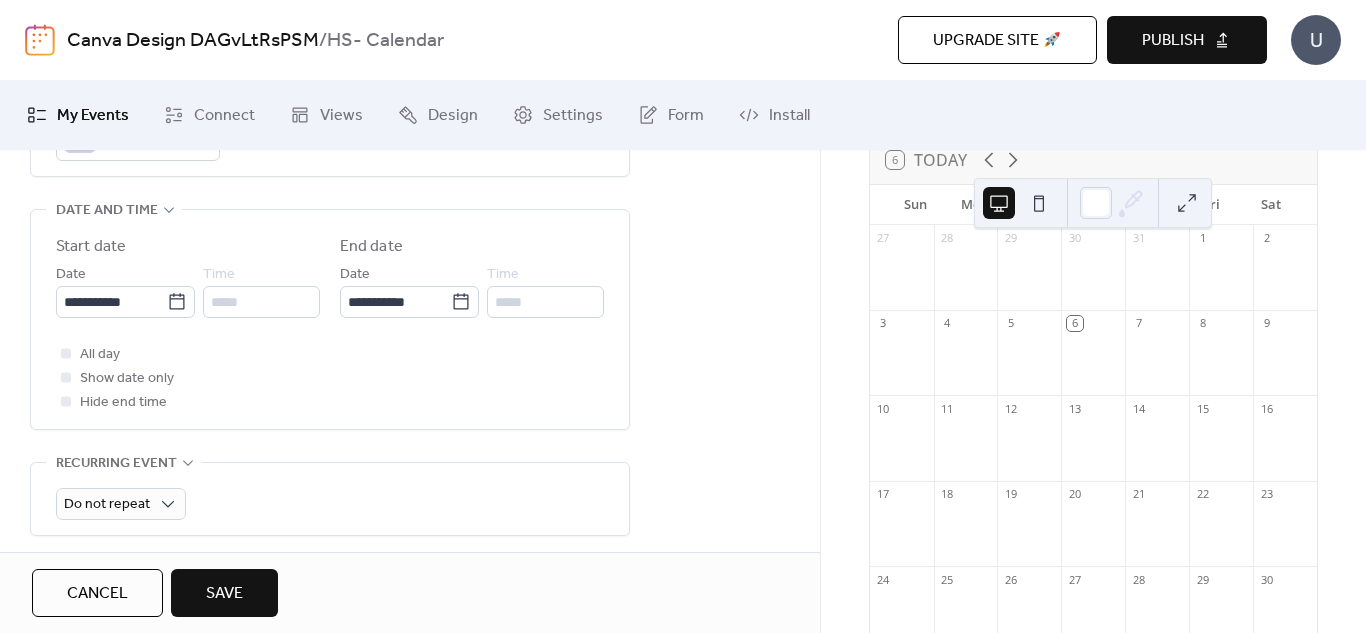click at bounding box center (66, 401) 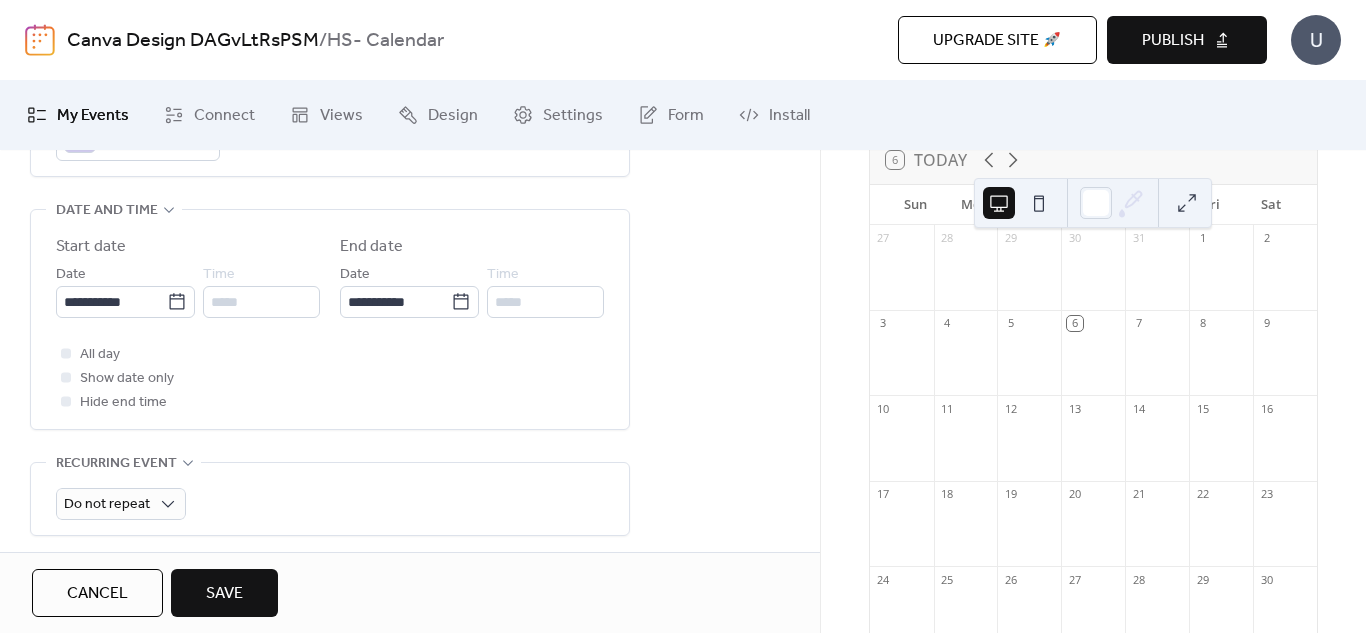 click at bounding box center [66, 401] 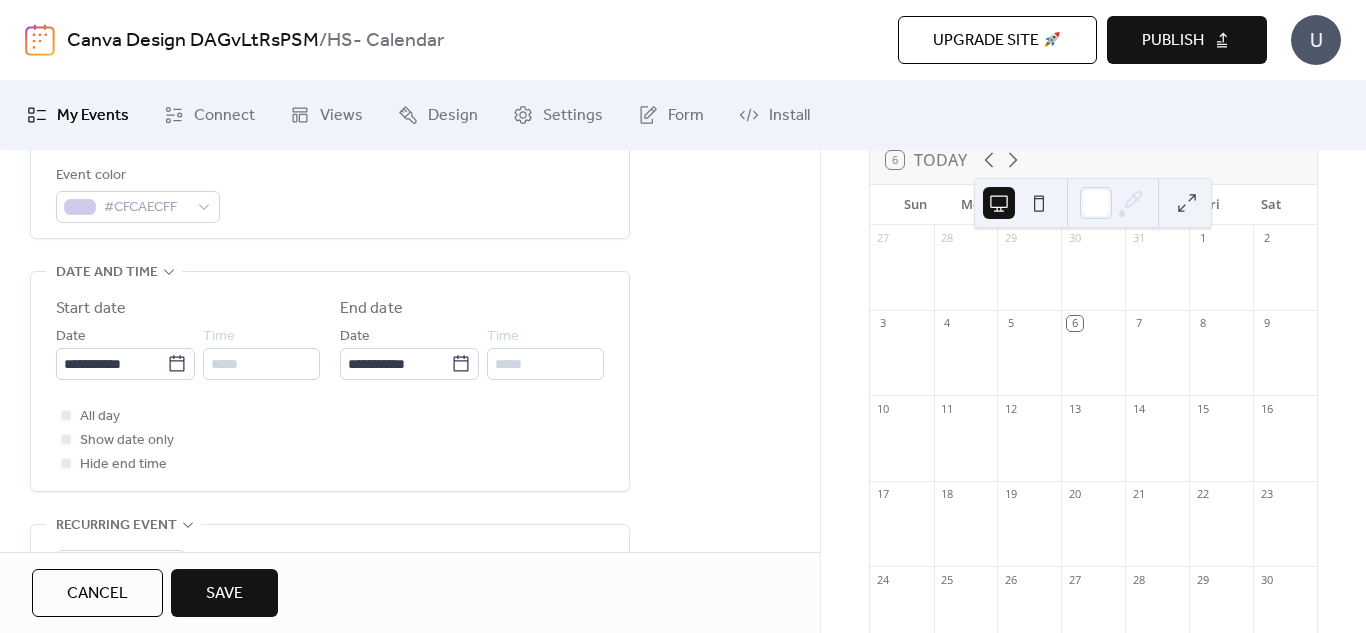 scroll, scrollTop: 578, scrollLeft: 0, axis: vertical 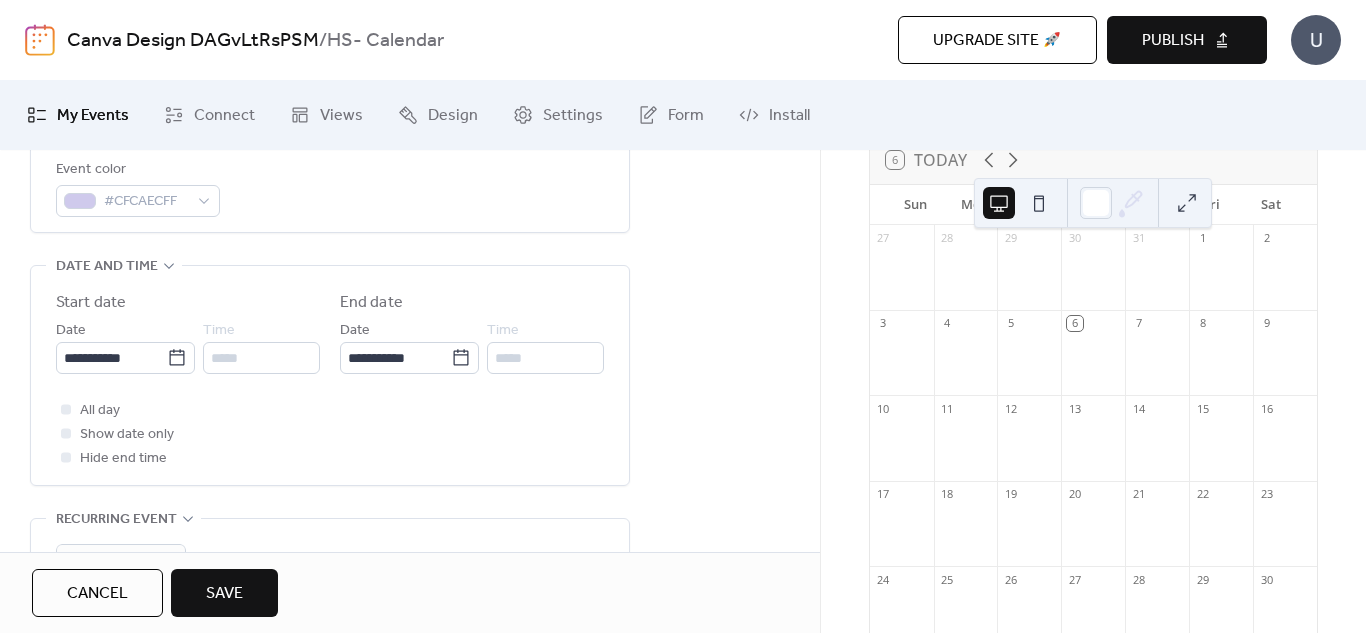 click on "Save" at bounding box center [224, 593] 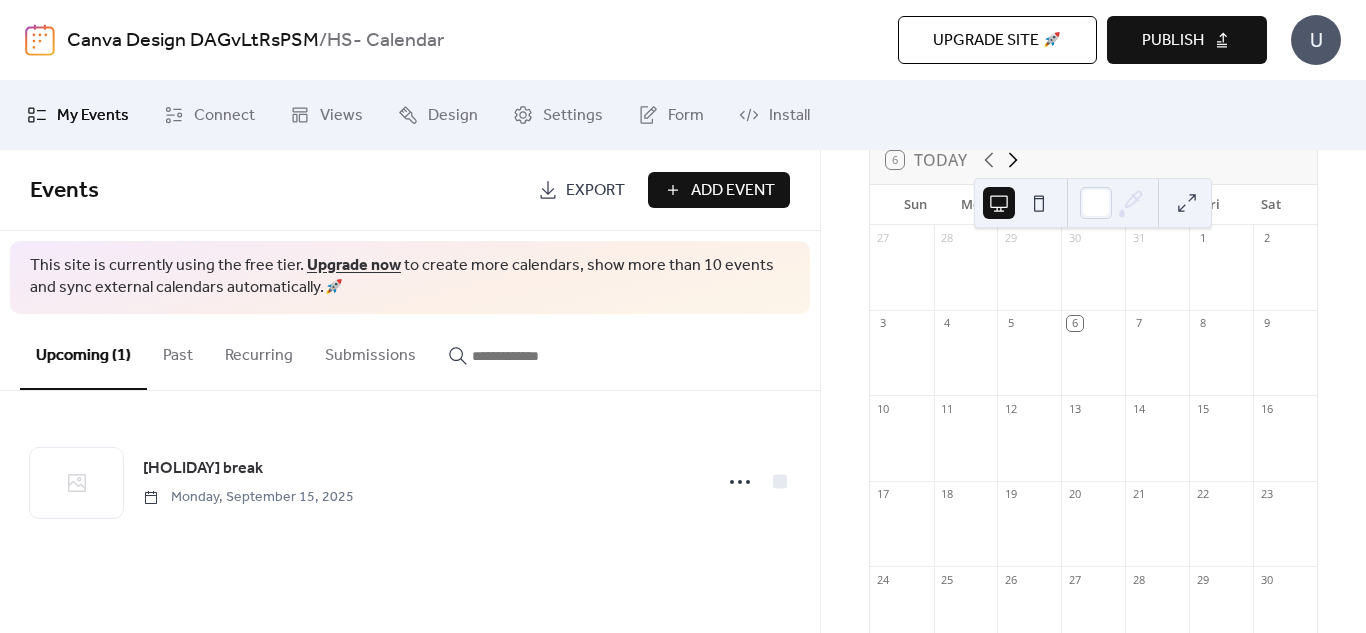 click 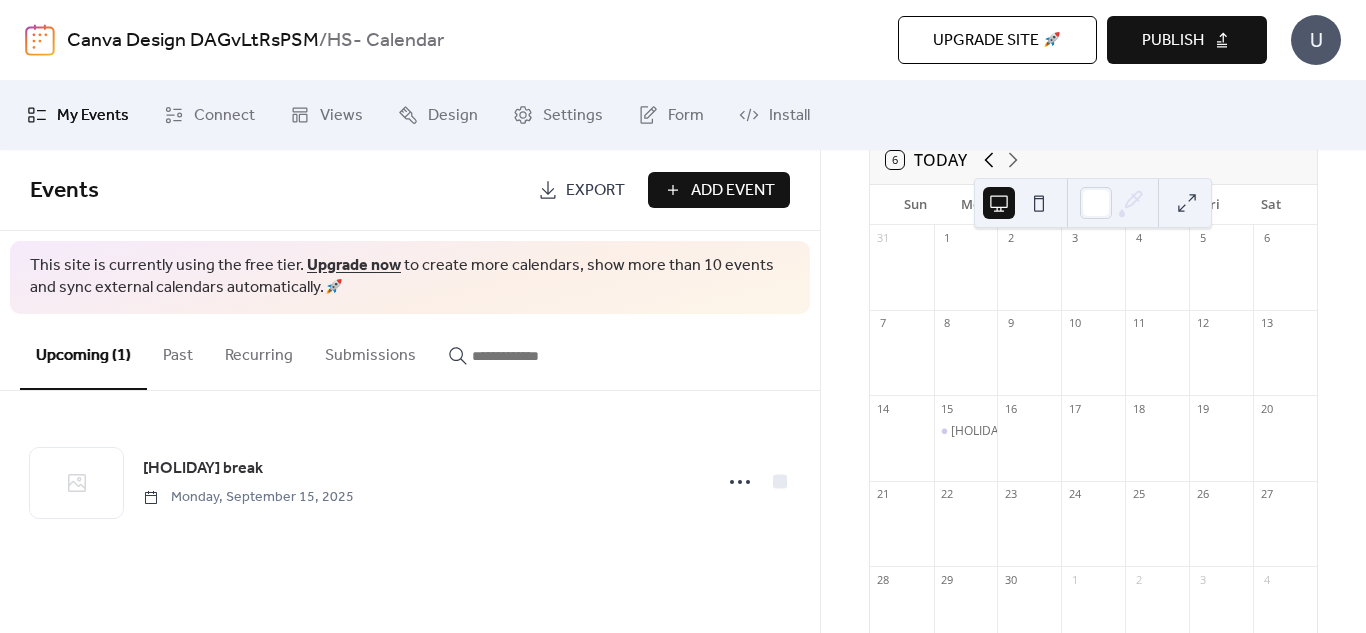 click 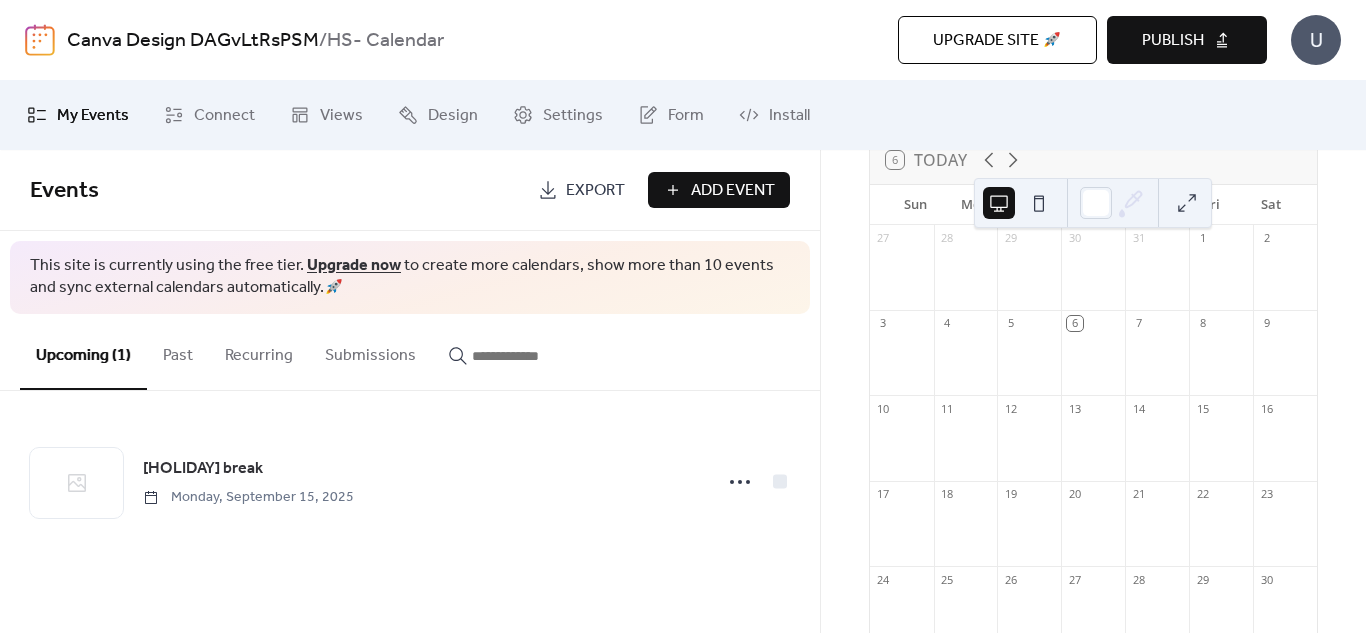 click on "August 2025 6 Today Sun Mon Tue Wed Thu Fri Sat 27 28 29 30 31 1 2 3 4 5 6 7 8 9 10 11 12 13 14 15 16 17 18 19 20 21 22 23 24 25 26 27 28 29 30 31 1 2 3 4 5 6 Powered by   EventsCalendar.co" at bounding box center (1093, 454) 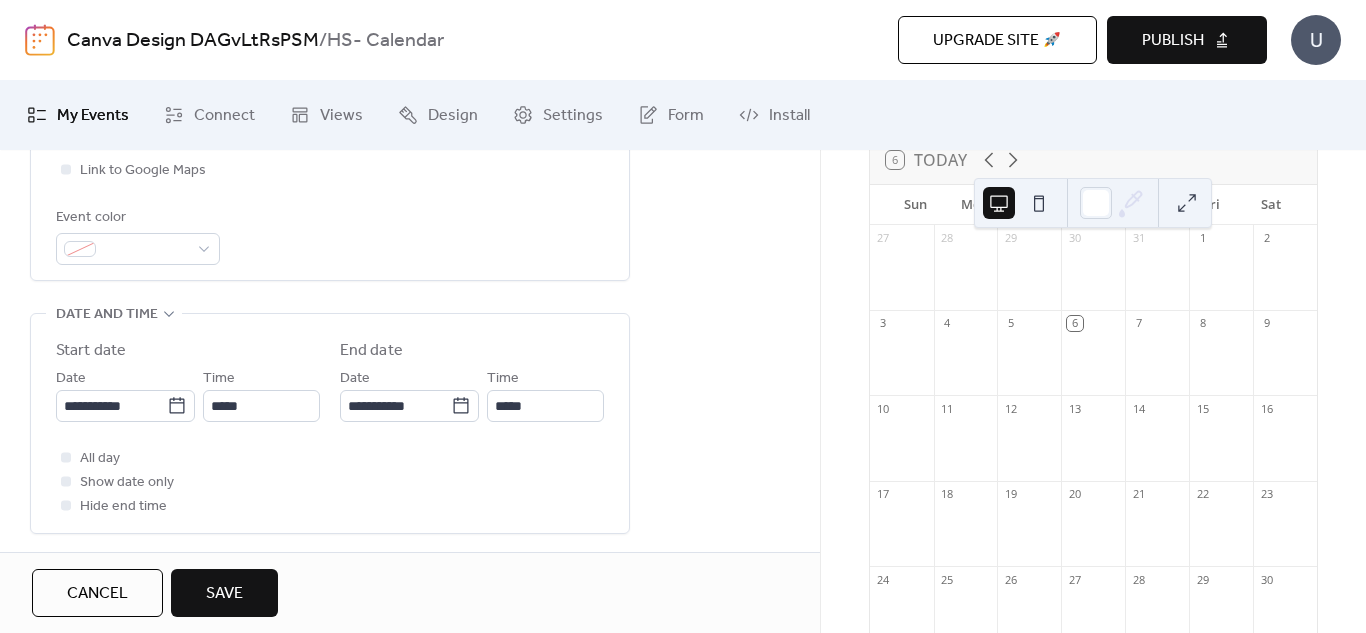 scroll, scrollTop: 550, scrollLeft: 0, axis: vertical 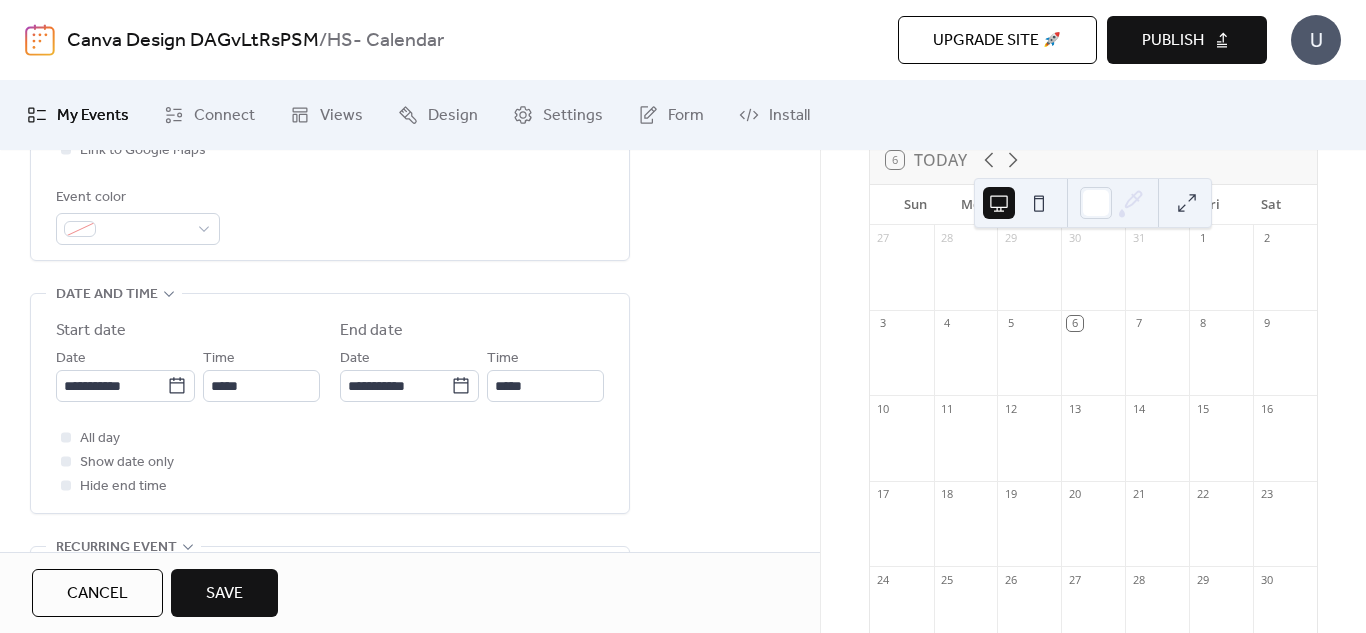 type on "**********" 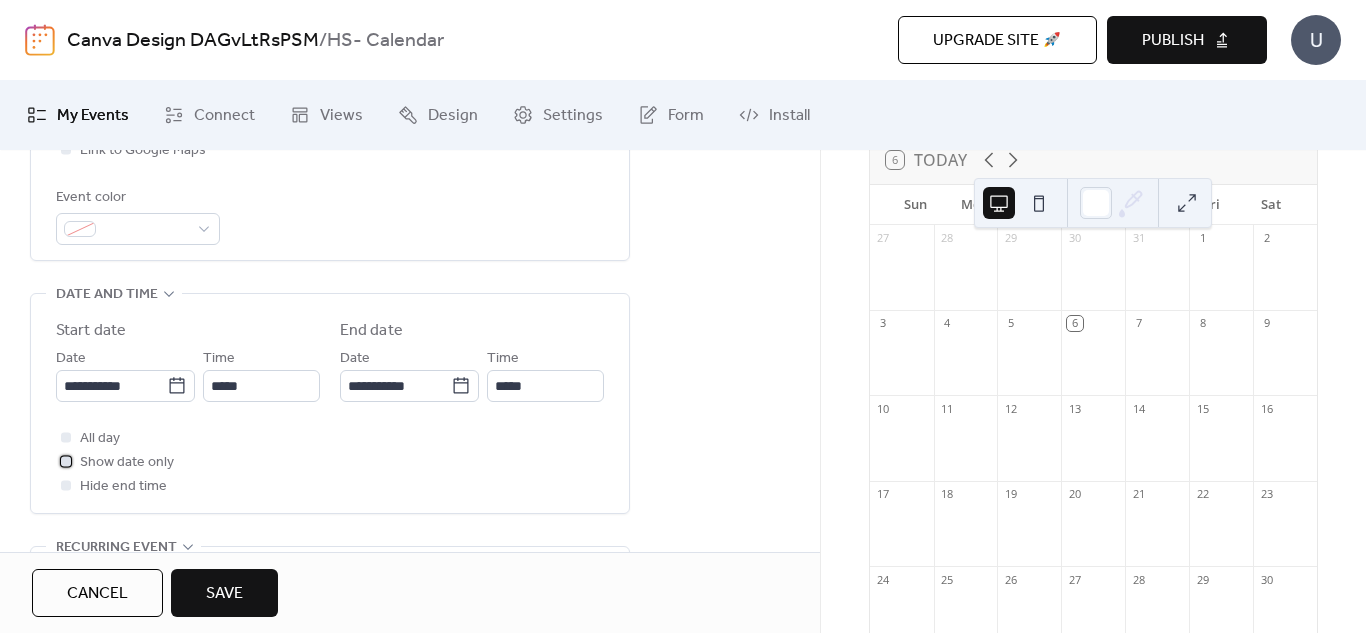 click at bounding box center (66, 461) 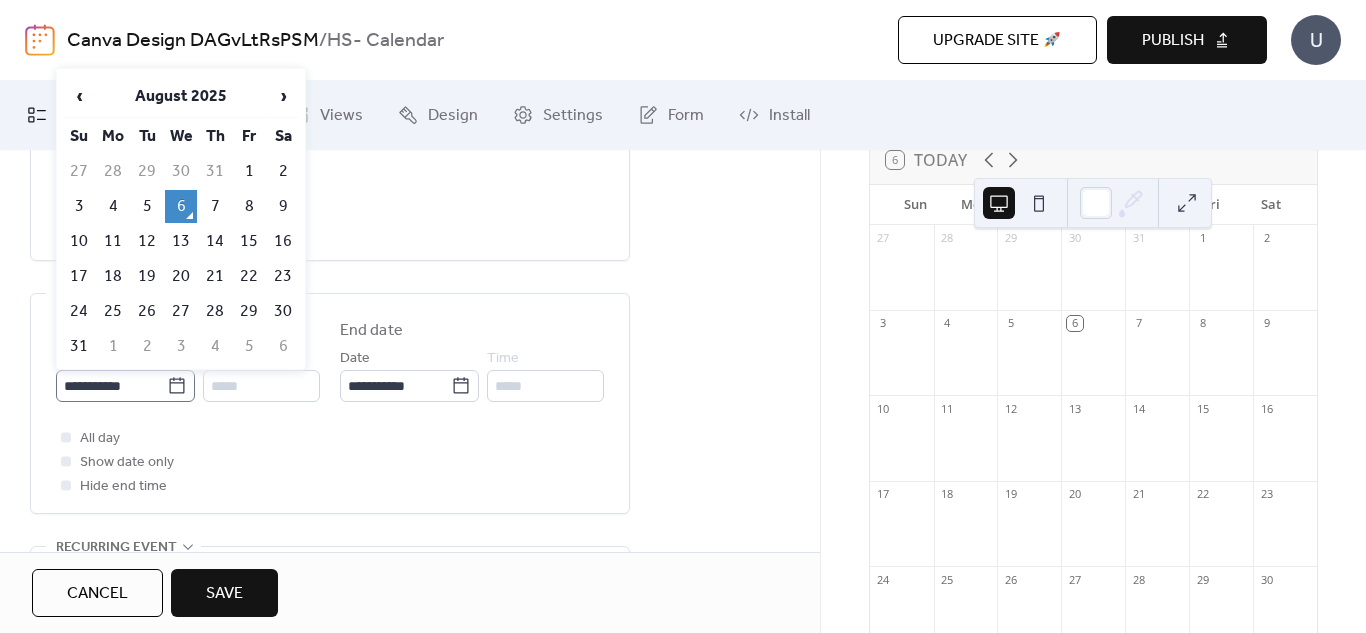 click 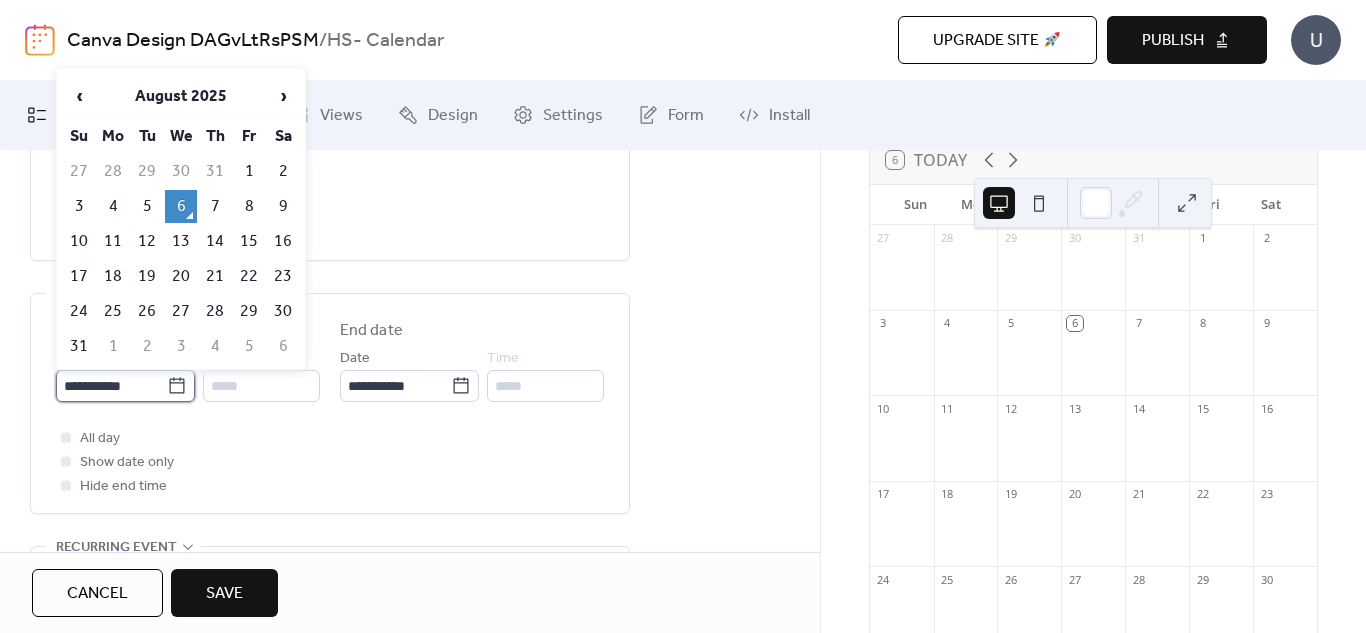 click on "**********" at bounding box center [111, 386] 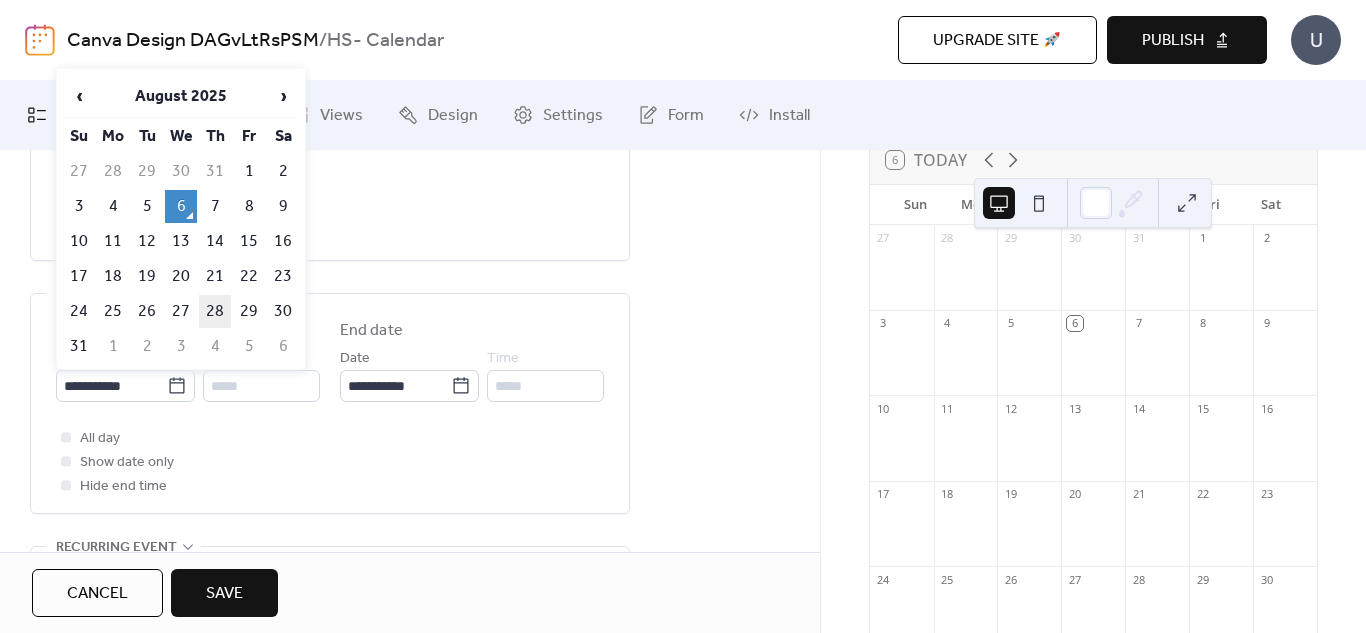 click on "28" at bounding box center [215, 311] 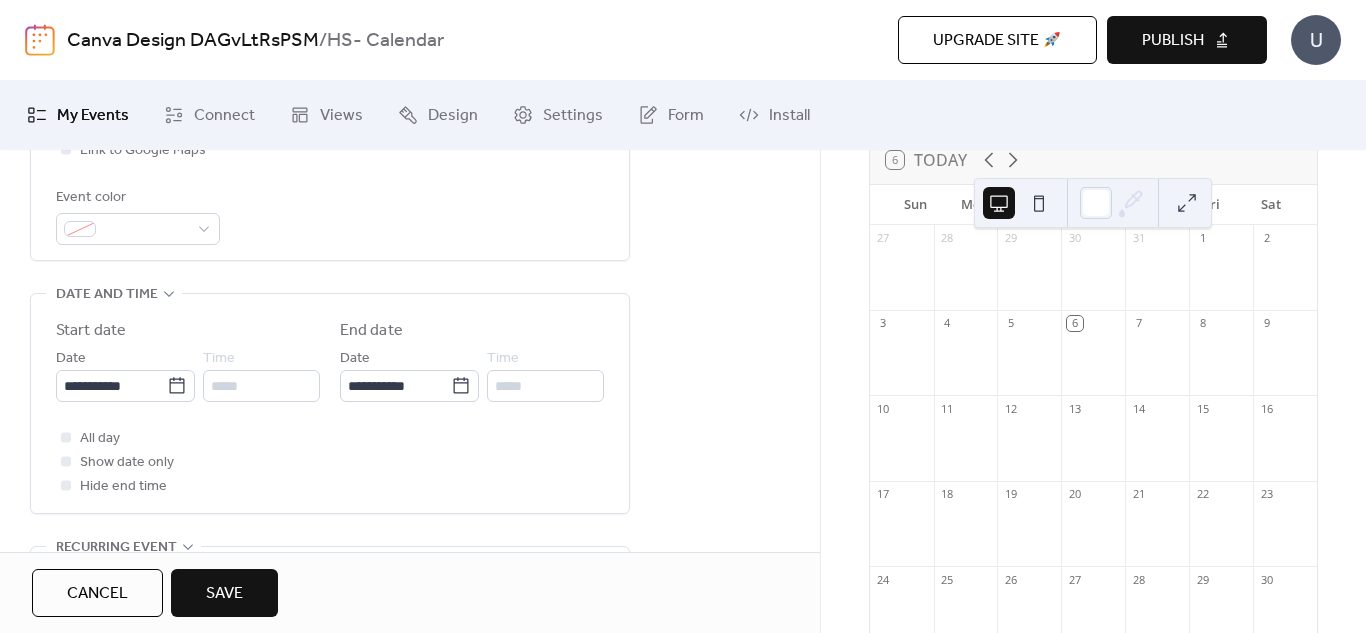 click on "Save" at bounding box center (224, 593) 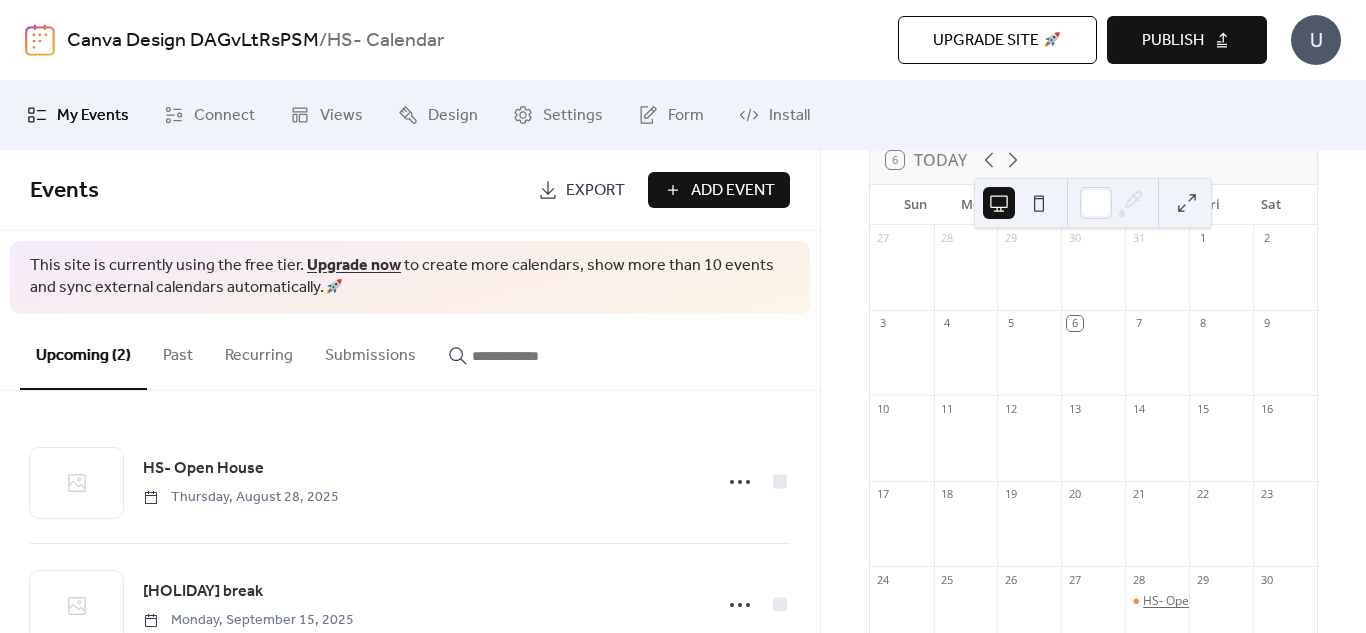 click on "HS- Open House" at bounding box center (1189, 601) 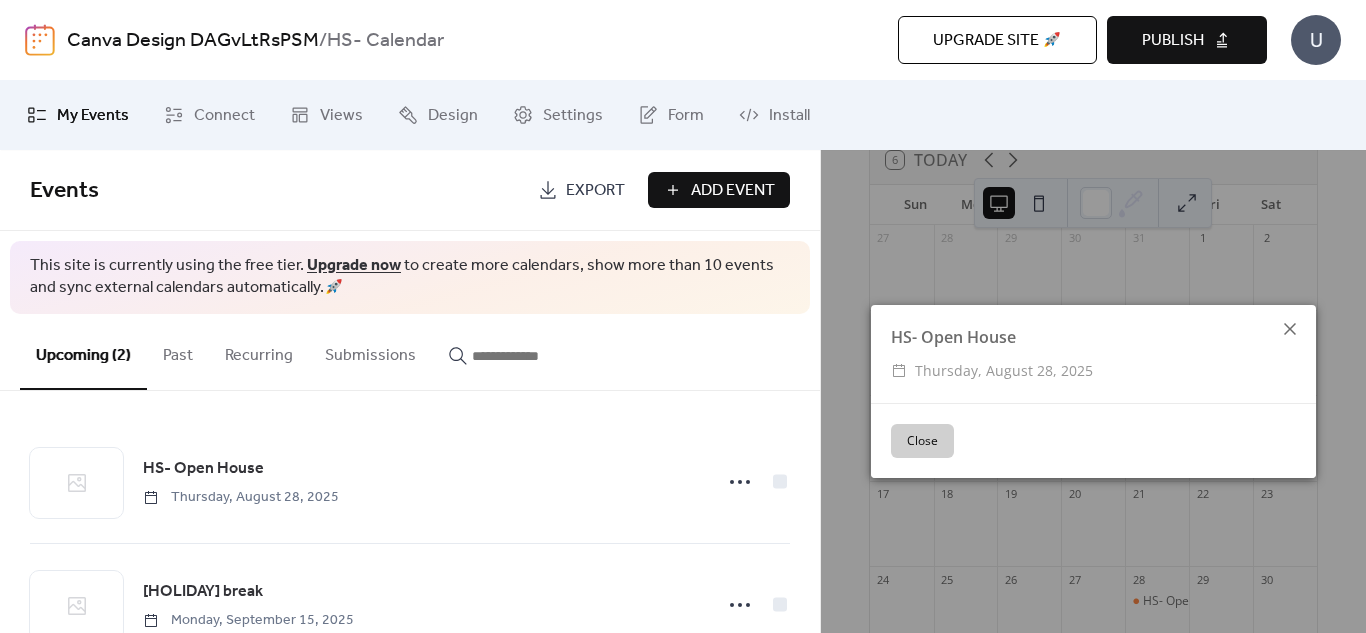 click 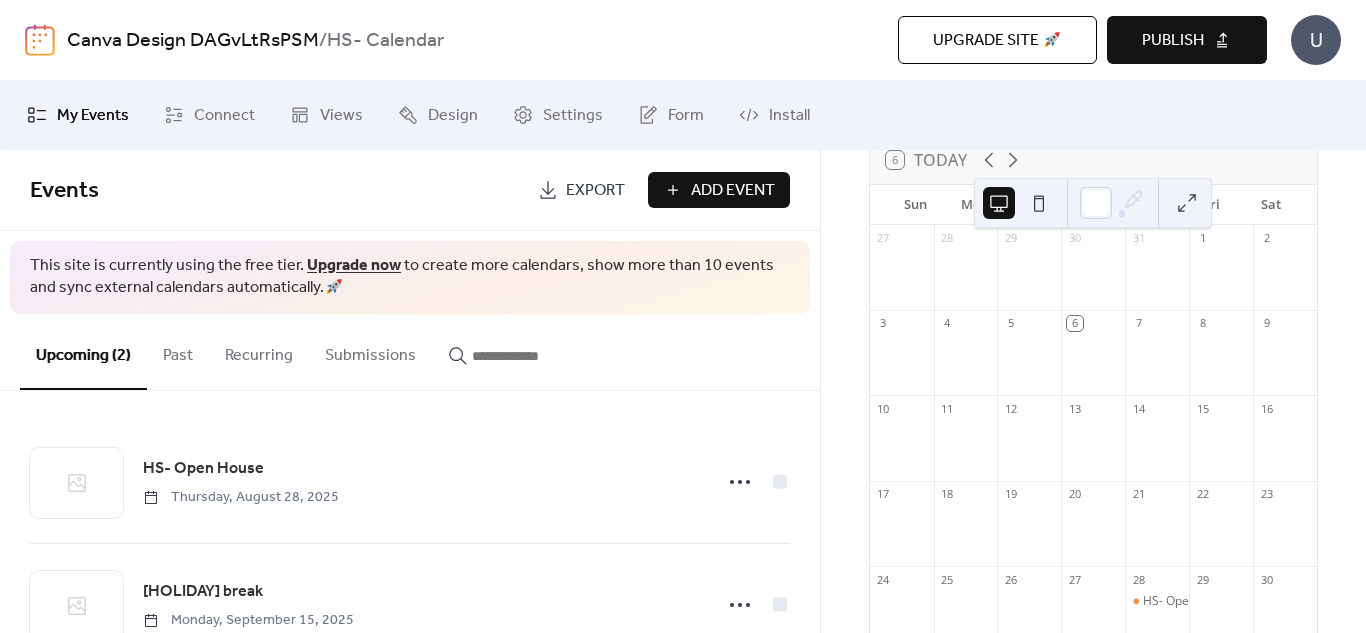 click on "Publish" at bounding box center (1187, 40) 